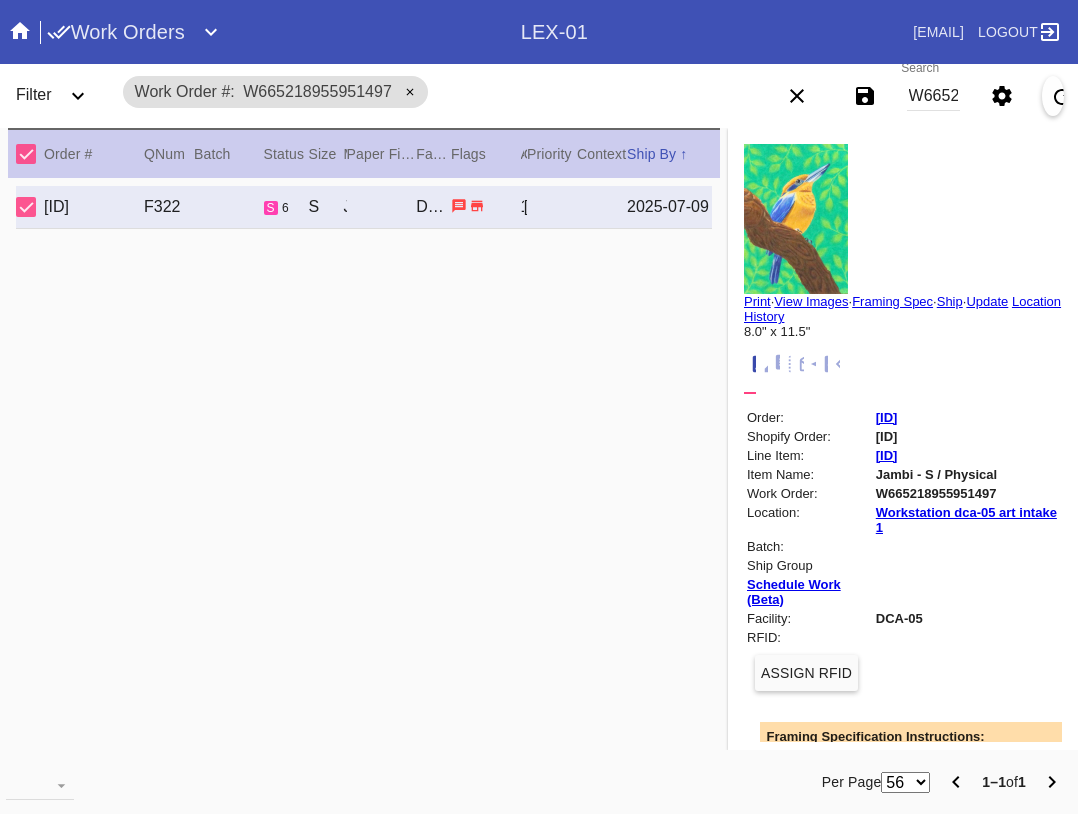 scroll, scrollTop: 0, scrollLeft: 0, axis: both 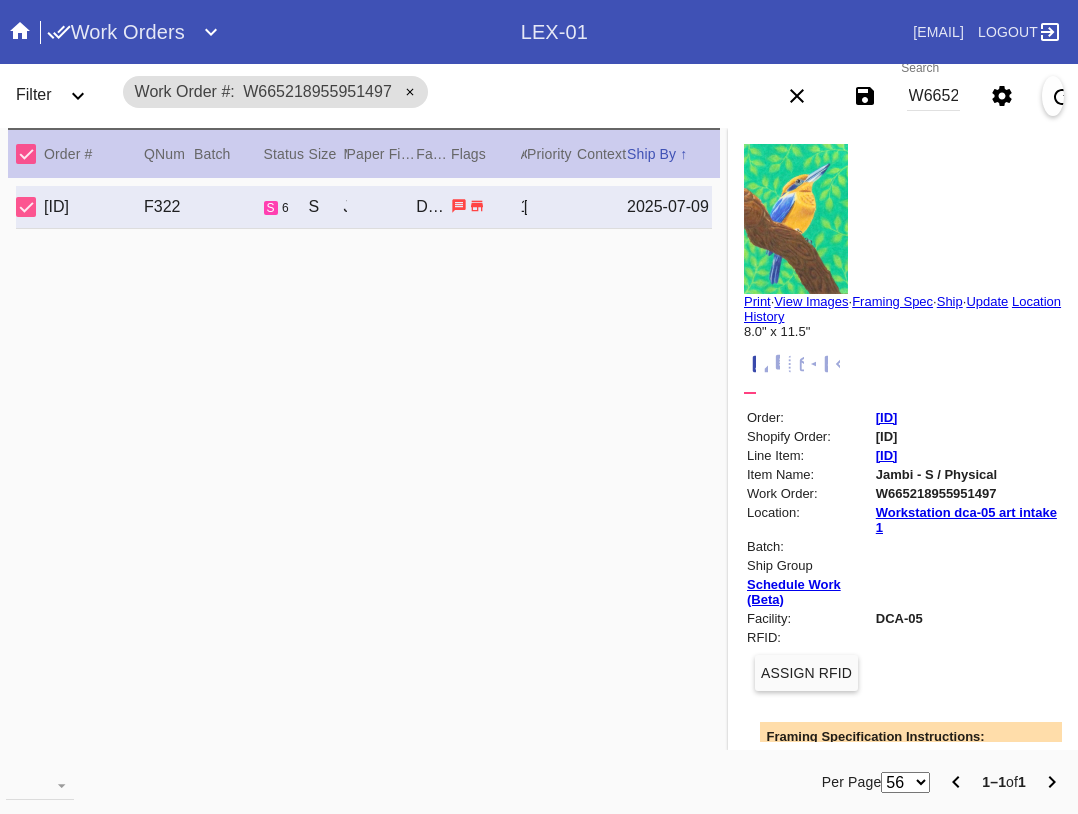 click on "W665218955951497" at bounding box center (933, 96) 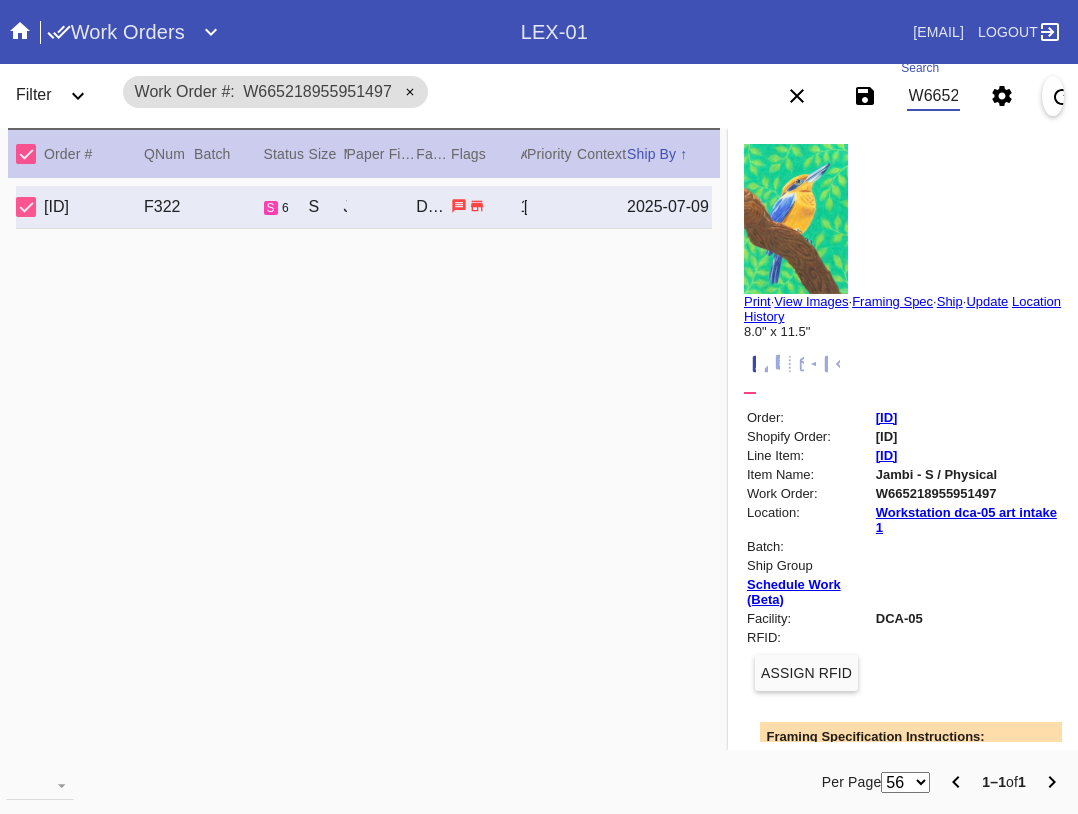 click on "W665218955951497" at bounding box center [933, 96] 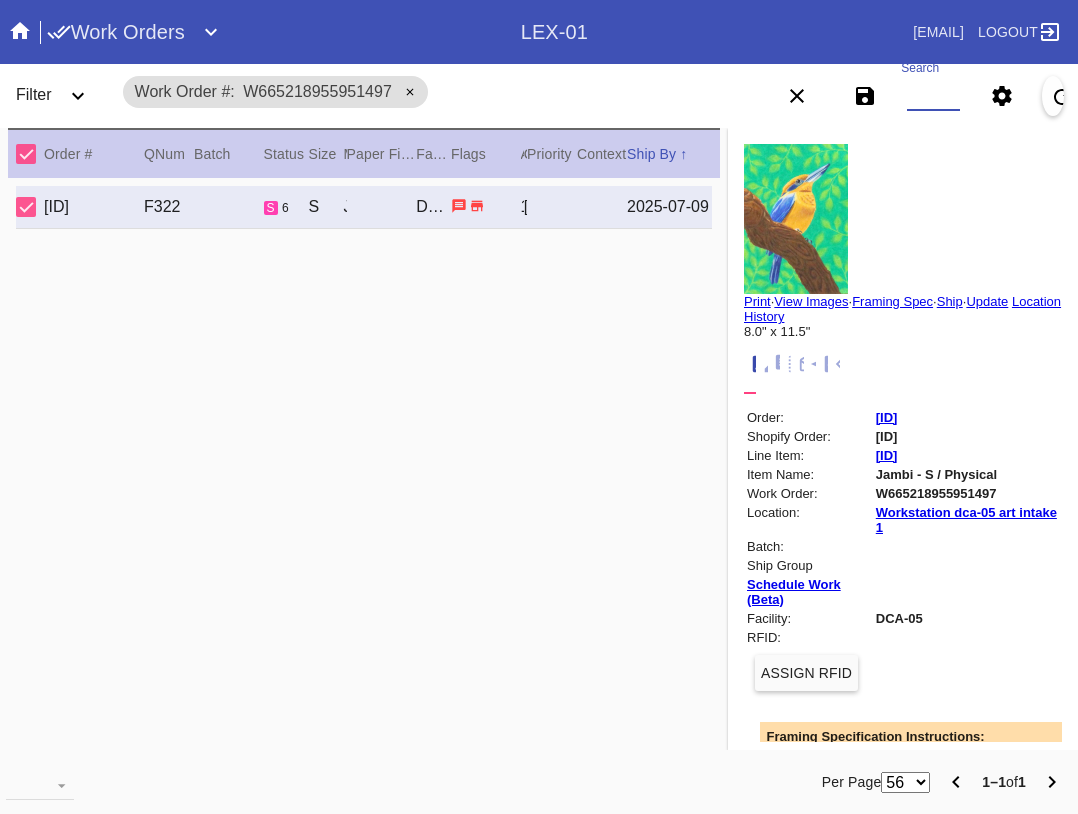 paste on "W310637824870322" 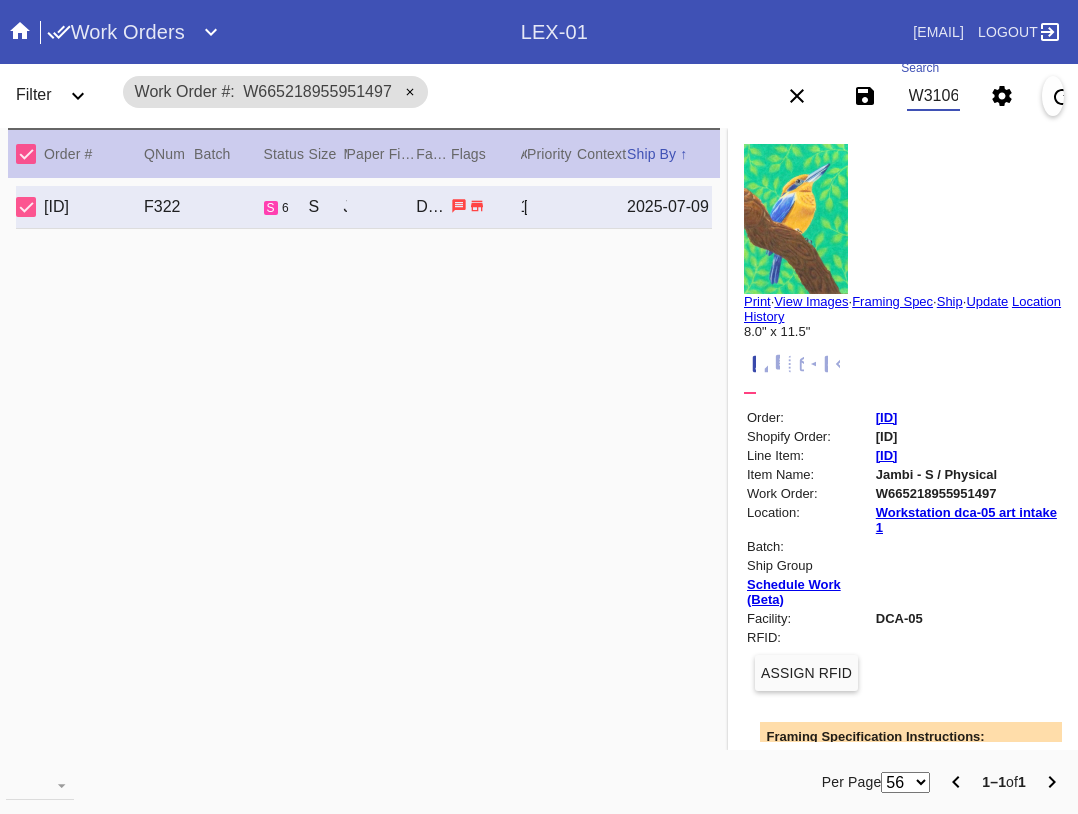 scroll, scrollTop: 0, scrollLeft: 99, axis: horizontal 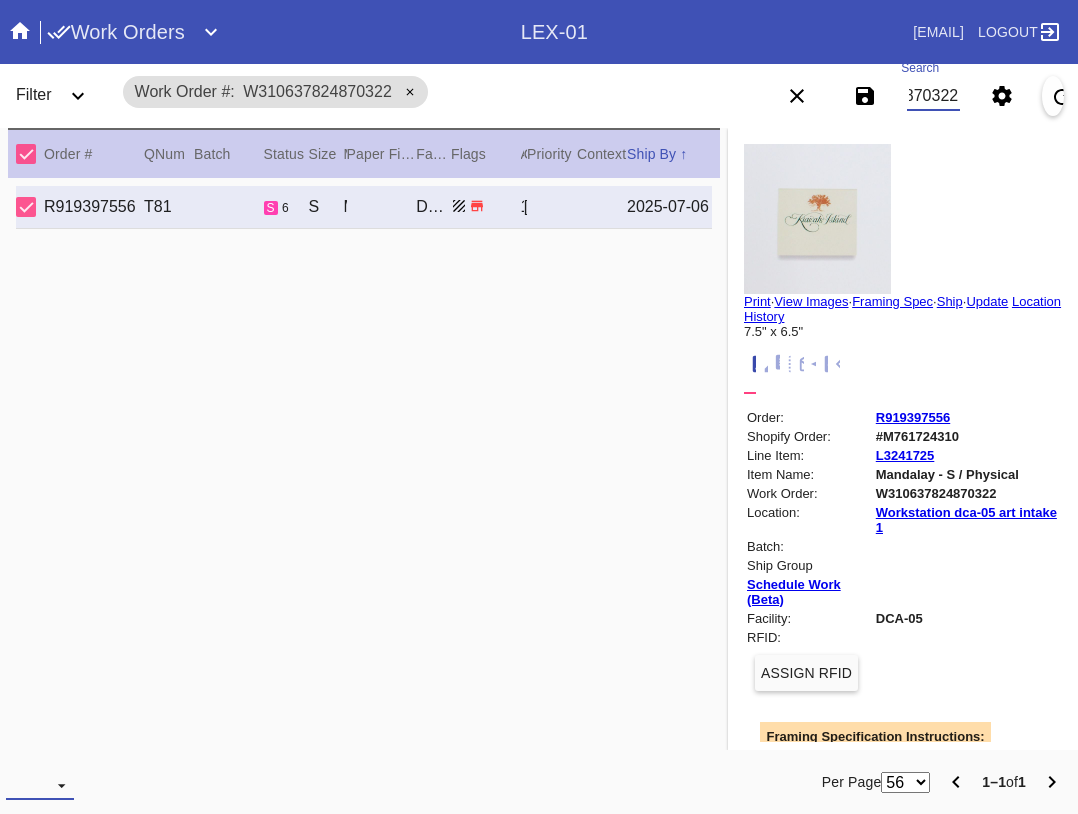 click at bounding box center (40, 785) 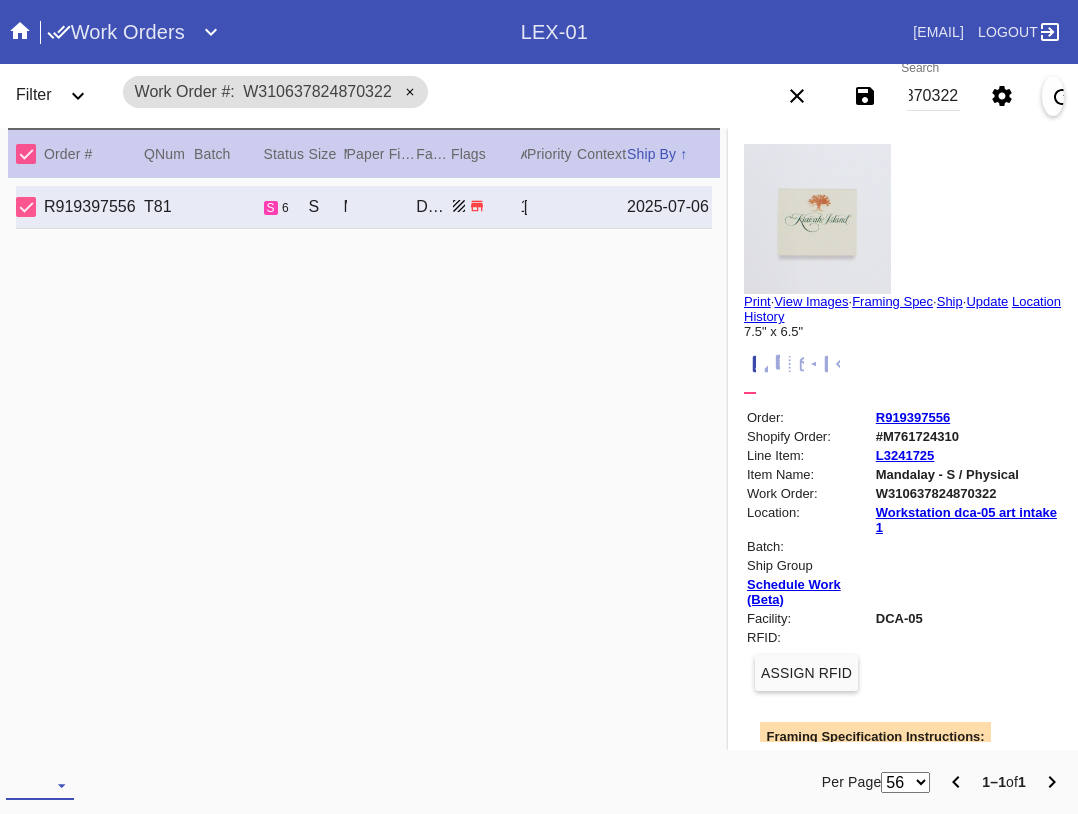 scroll, scrollTop: 0, scrollLeft: 0, axis: both 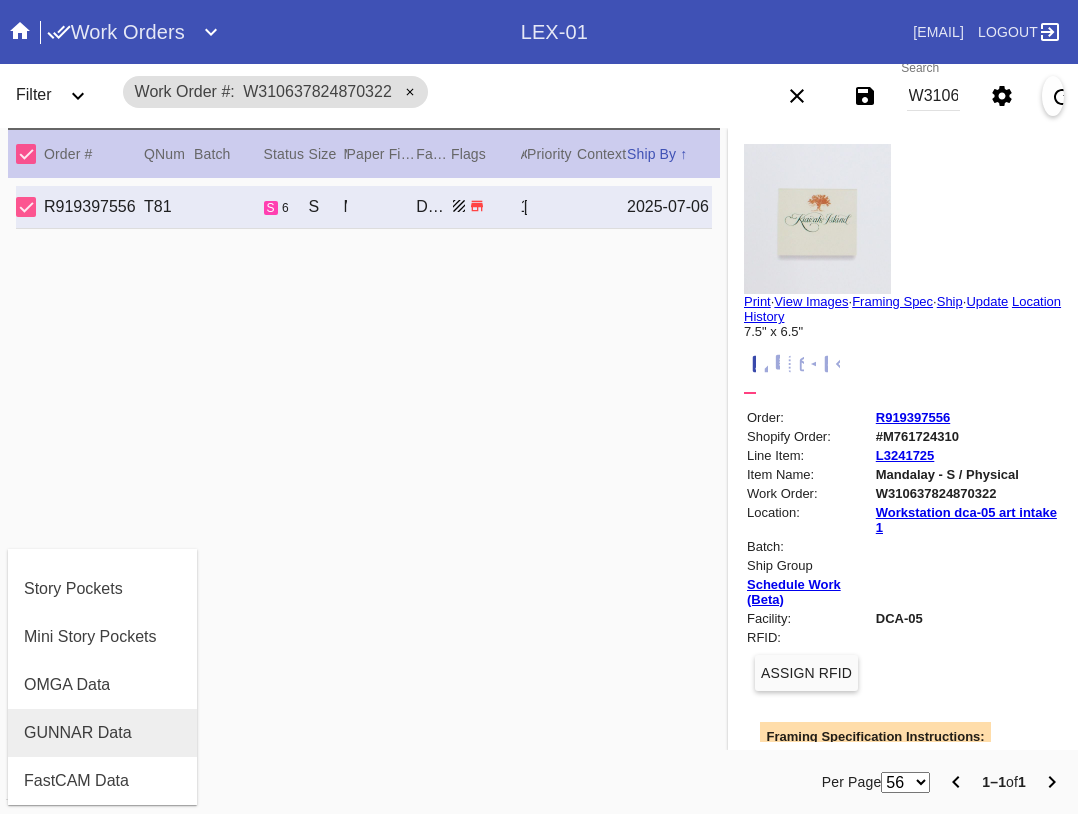 click on "GUNNAR Data" at bounding box center [78, 733] 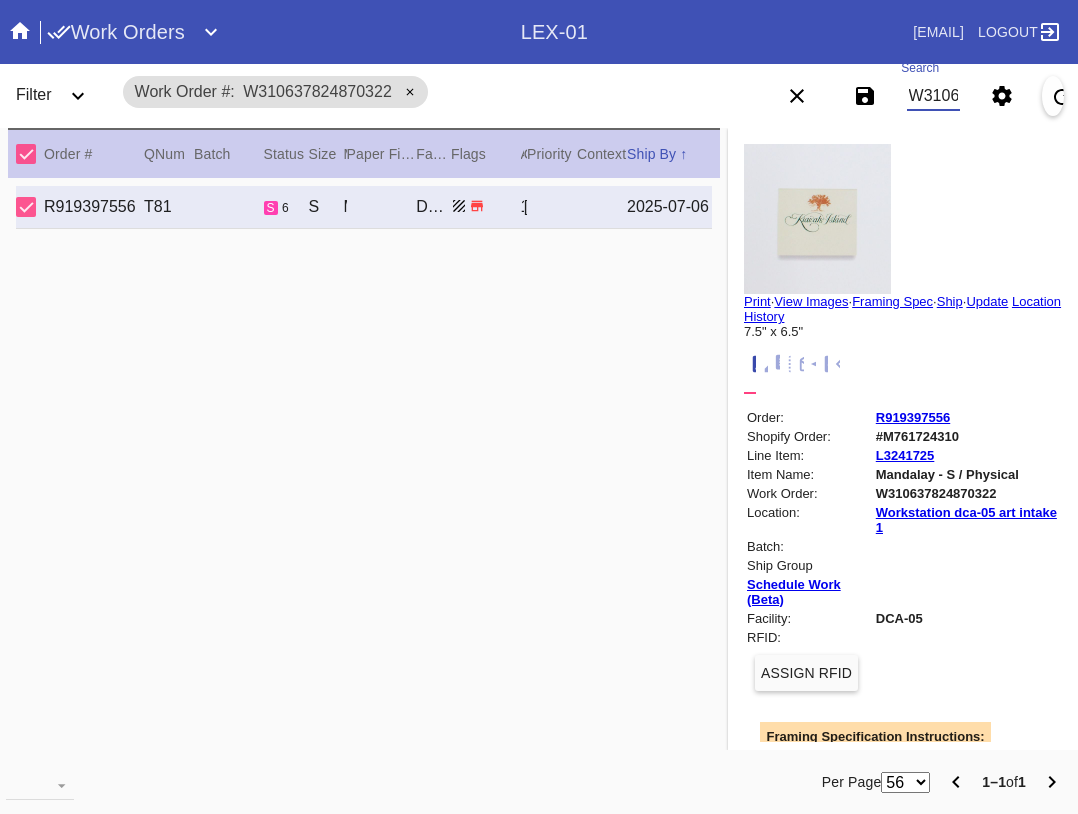 click on "W310637824870322" at bounding box center [933, 96] 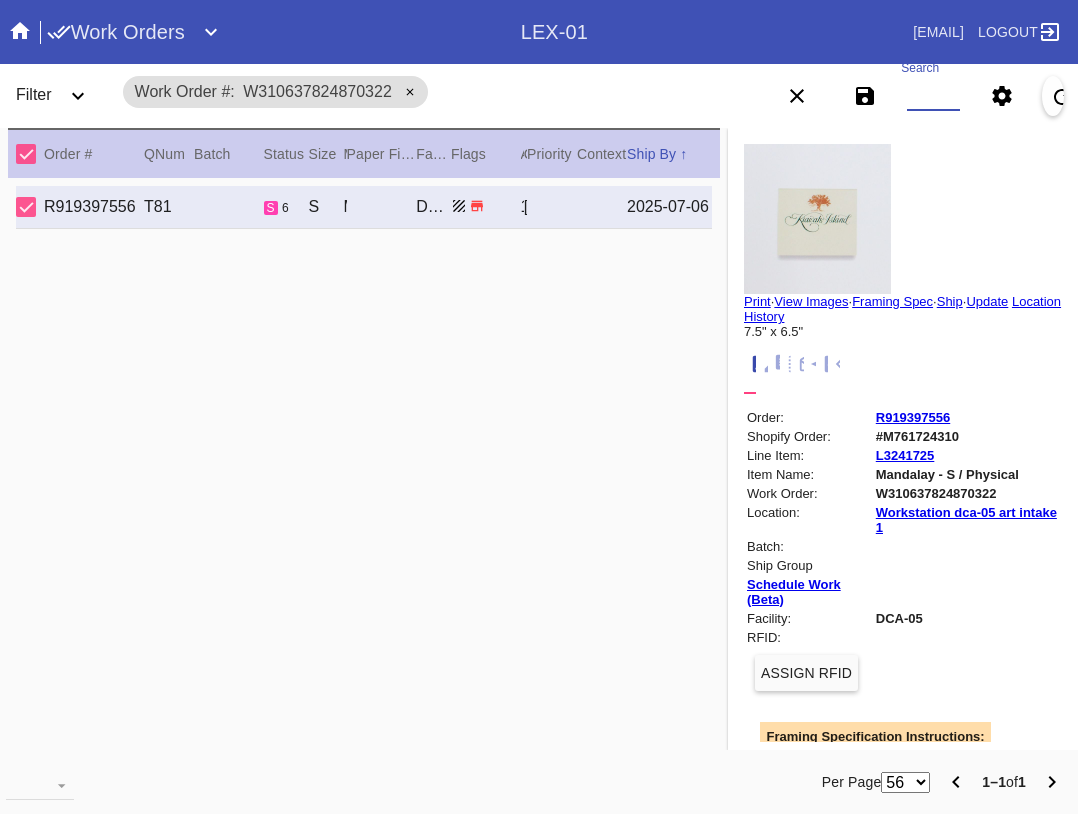 paste on "[ID] [ID] [ID] [ID] [ID] [ID] [ID] [ID] [ID]" 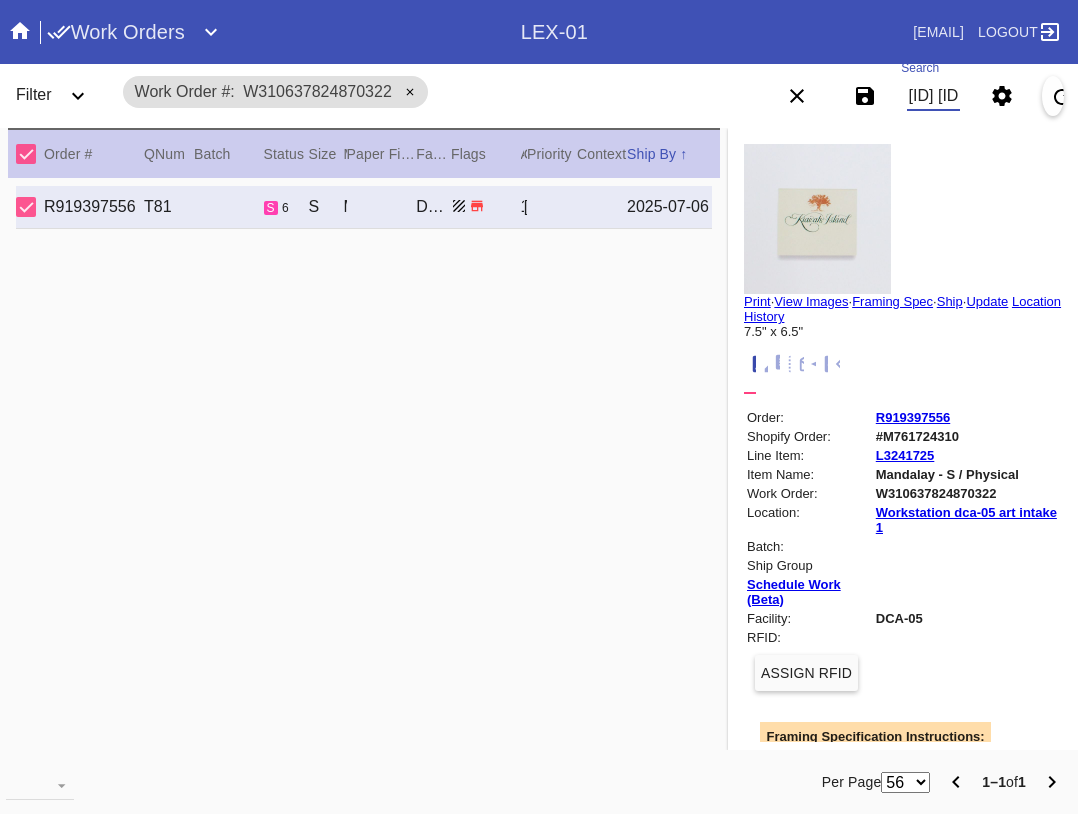 scroll, scrollTop: 0, scrollLeft: 1320, axis: horizontal 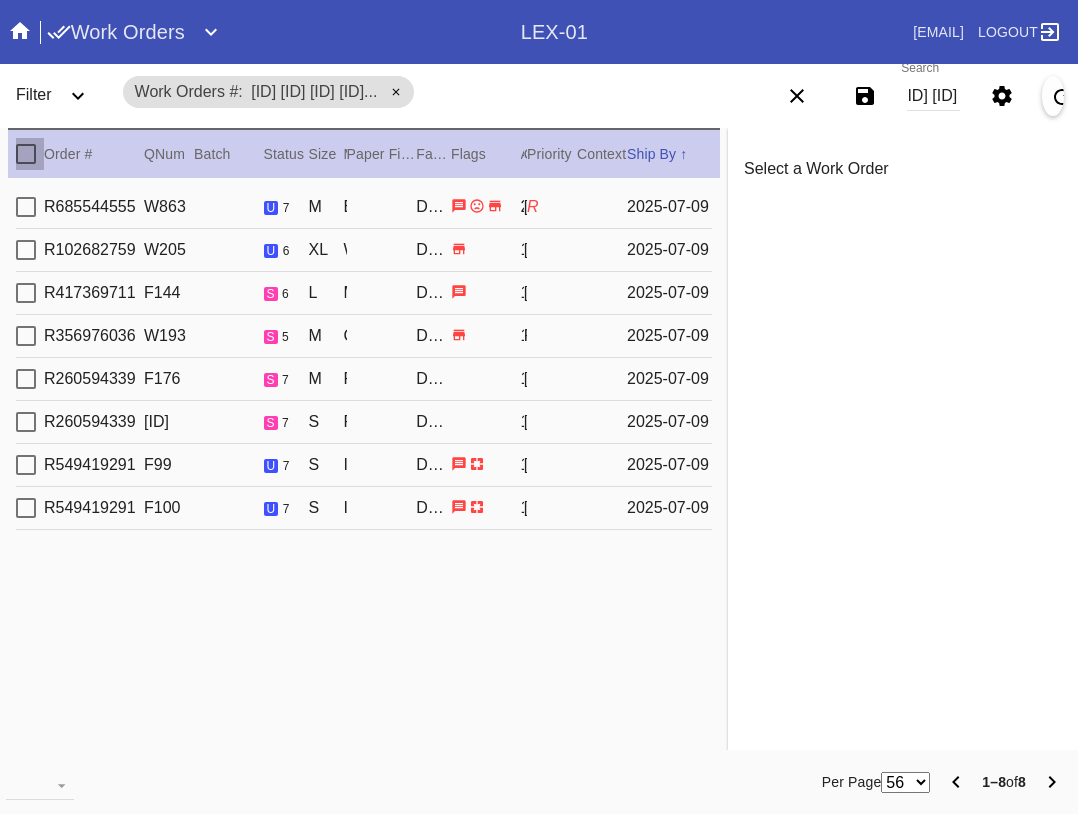 click at bounding box center [26, 154] 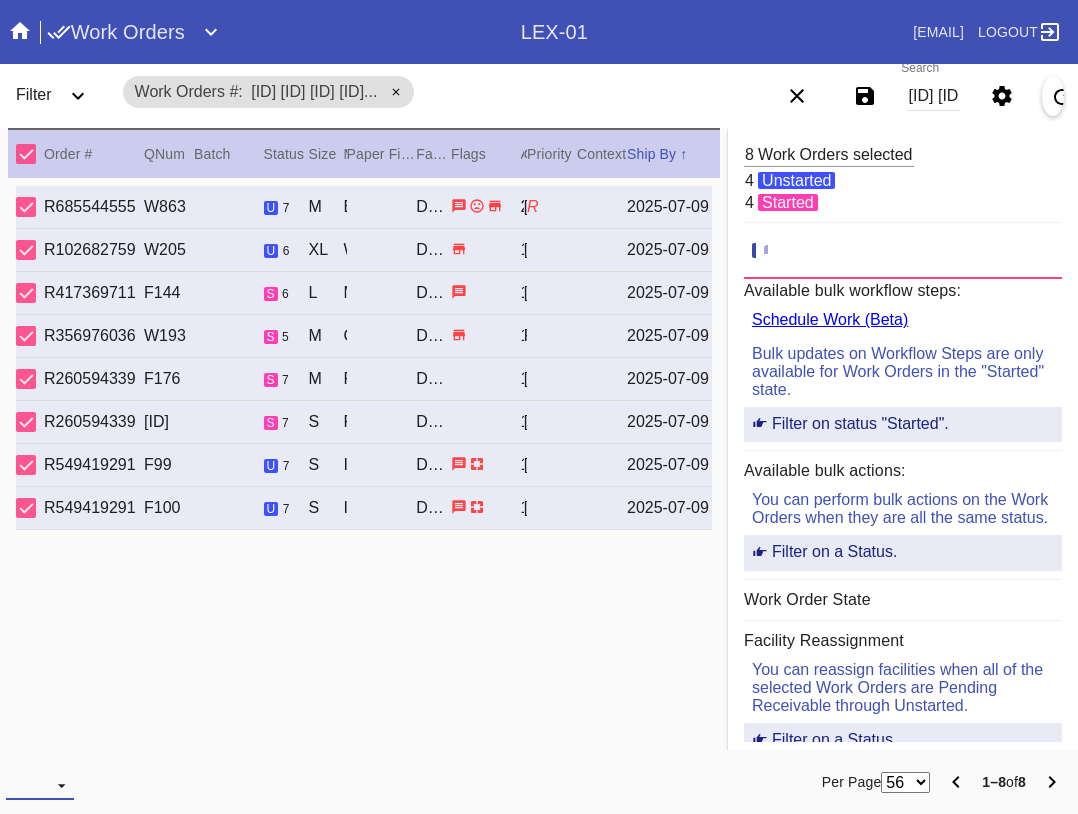 click at bounding box center [40, 785] 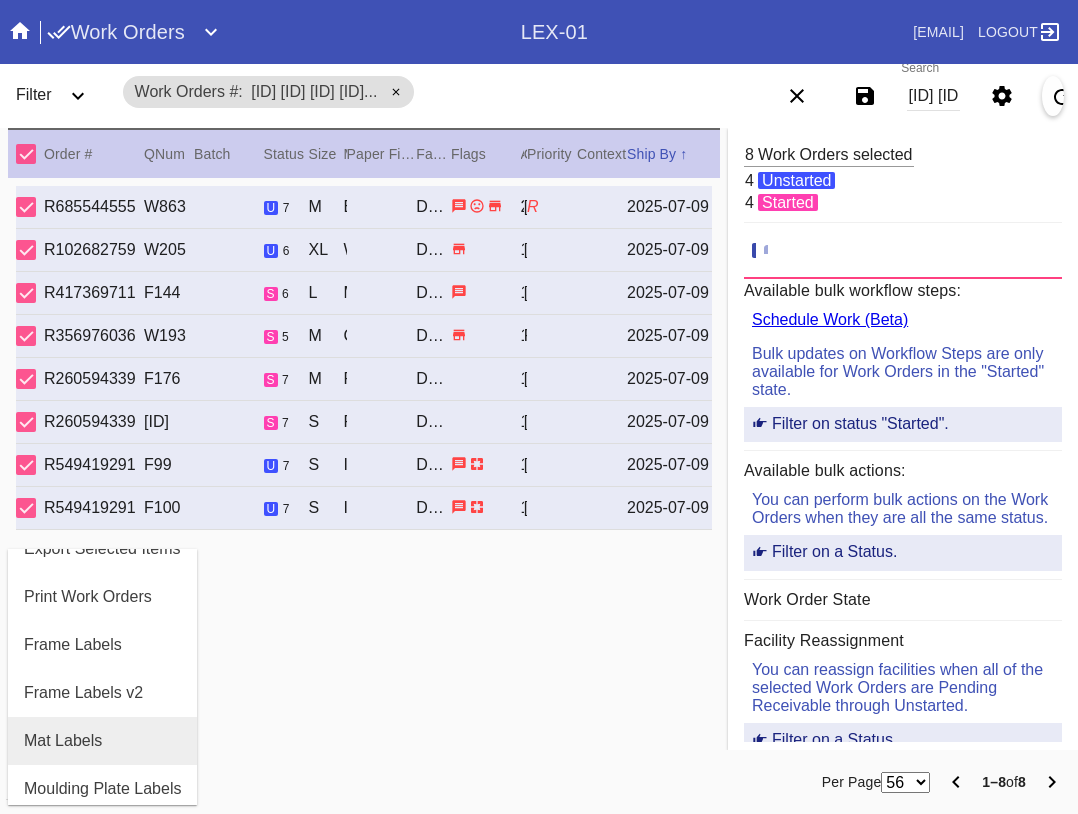 scroll, scrollTop: 100, scrollLeft: 0, axis: vertical 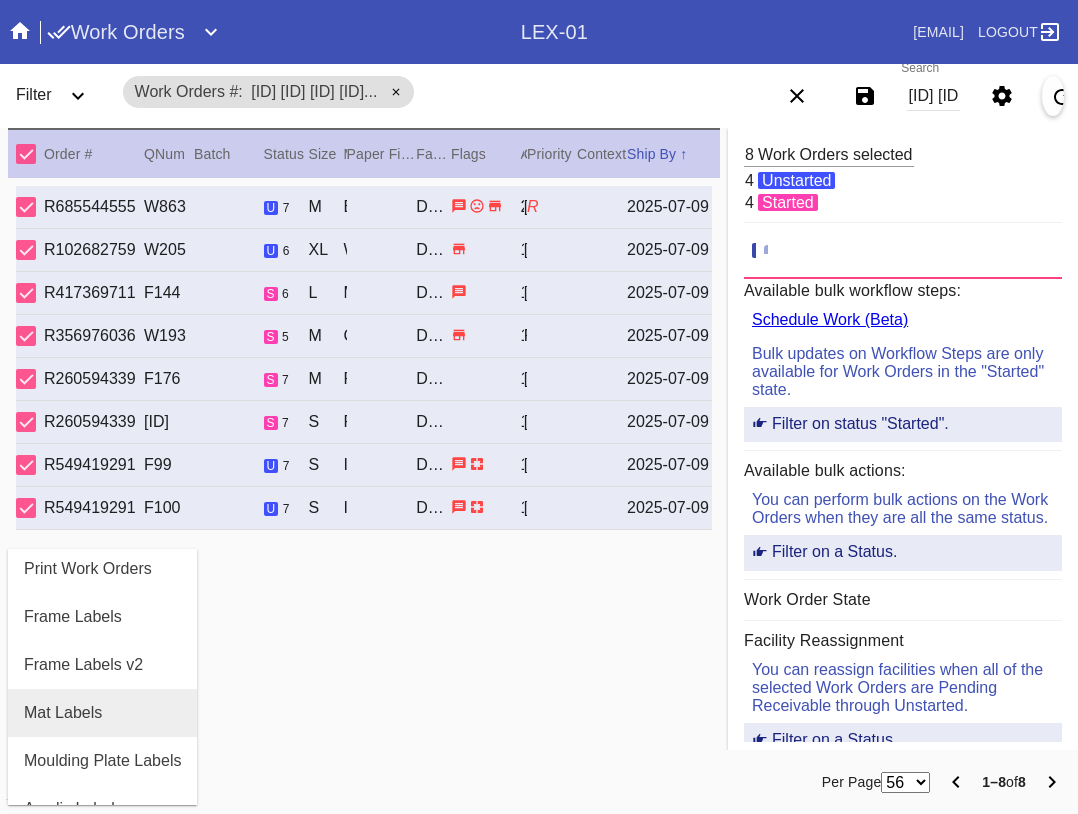 click on "Mat Labels" at bounding box center [102, 713] 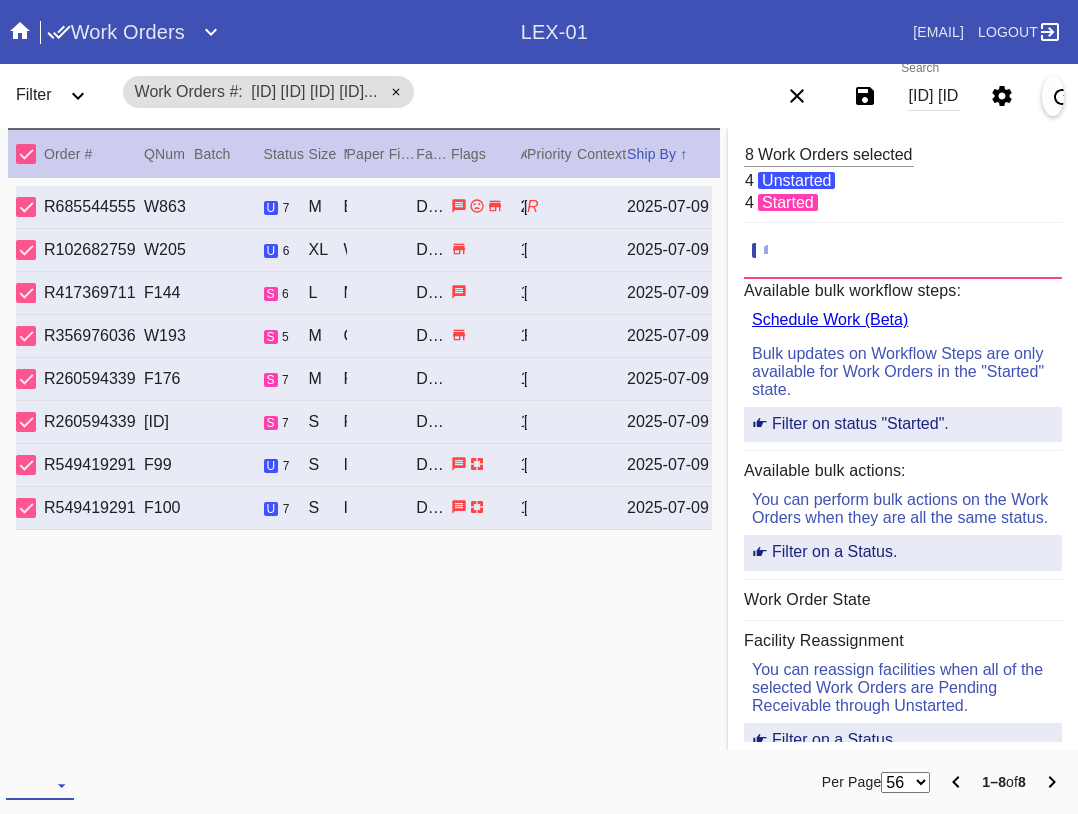 click at bounding box center (40, 785) 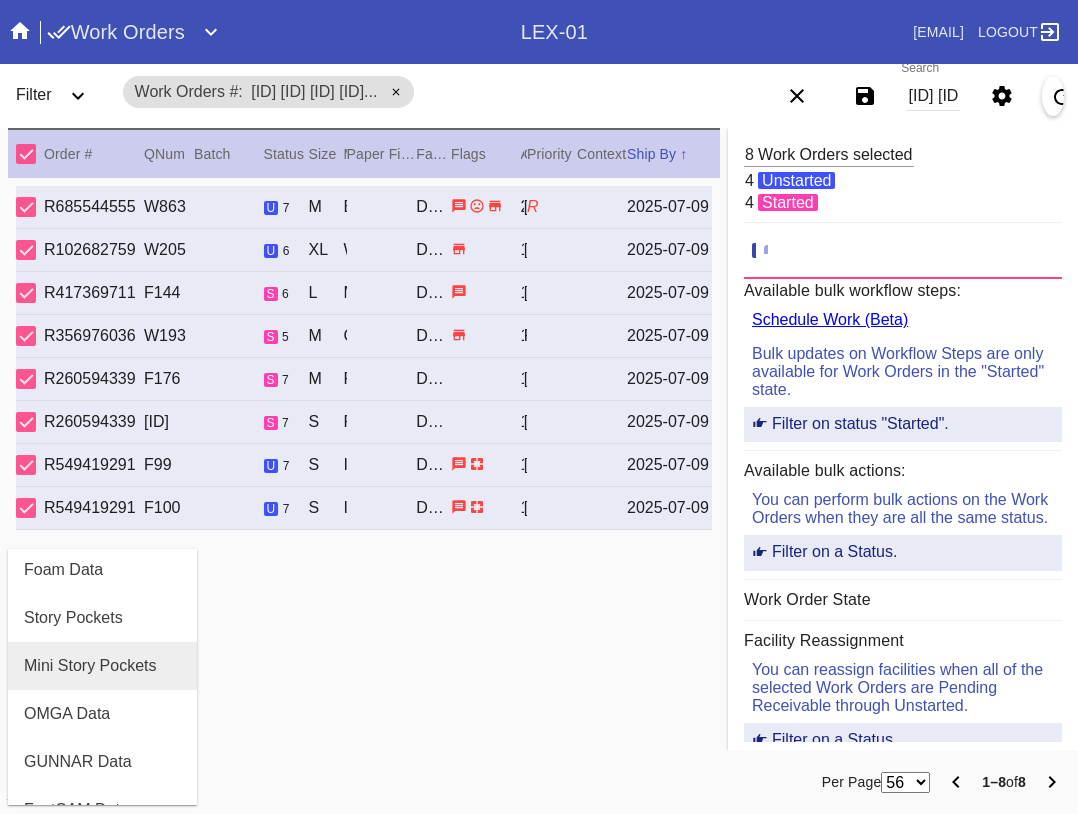 scroll, scrollTop: 464, scrollLeft: 0, axis: vertical 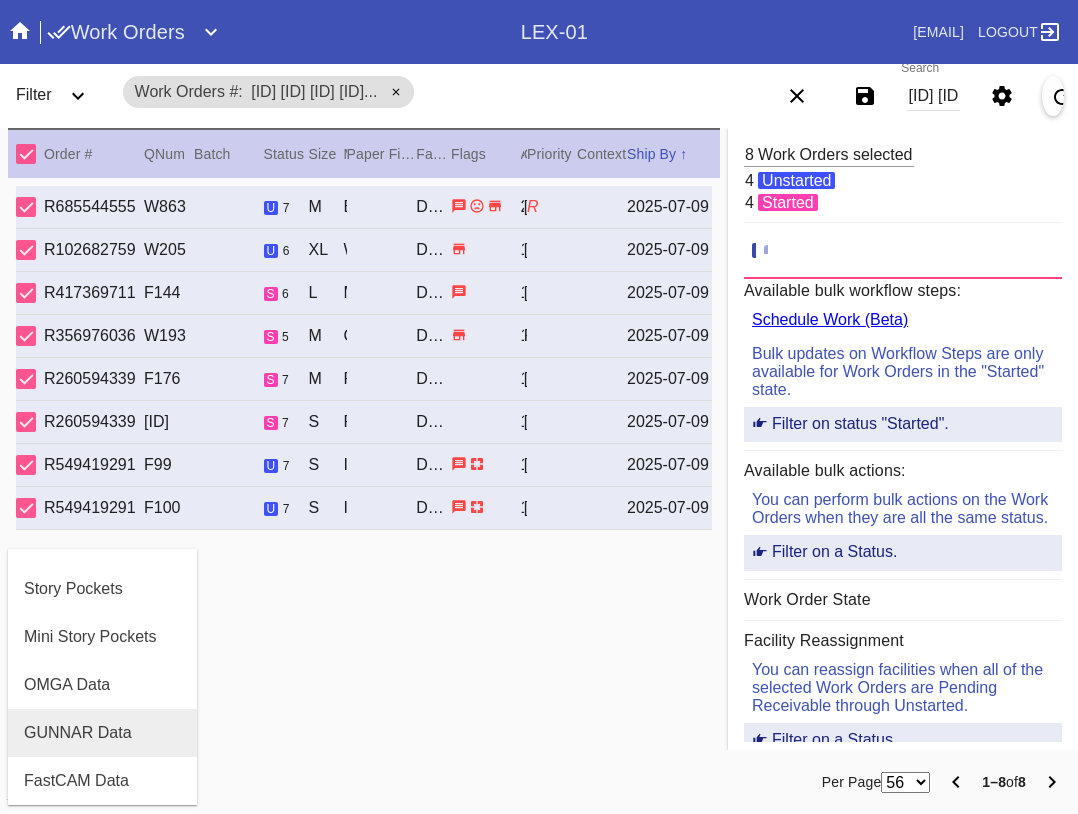 click on "GUNNAR Data" at bounding box center [102, 733] 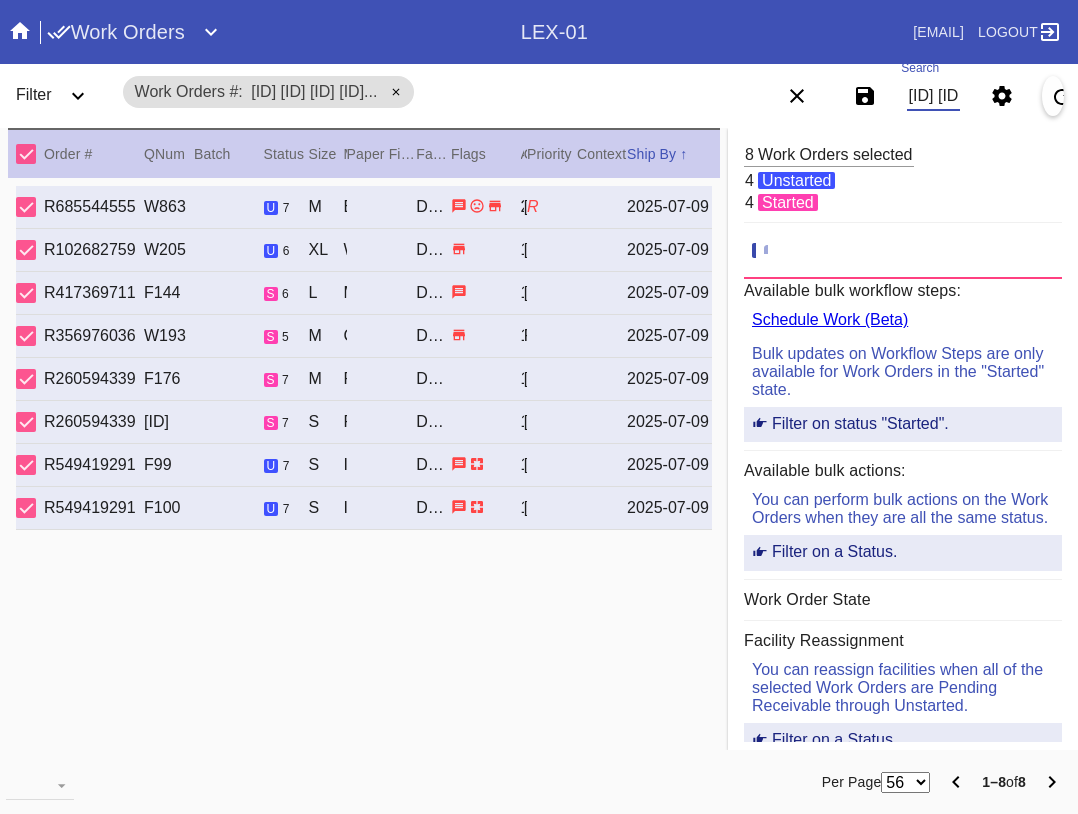 click on "[ID] [ID] [ID] [ID] [ID] [ID] [ID] [ID] [ID]" at bounding box center (933, 96) 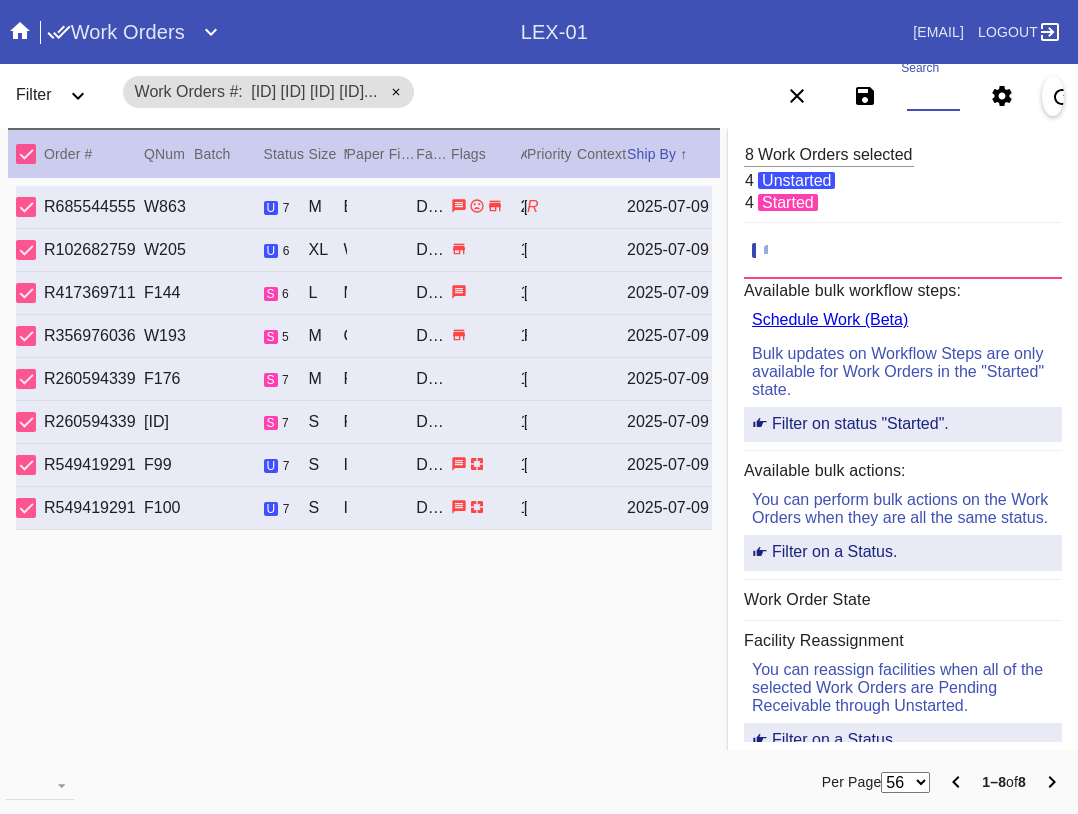 paste on "[ID] [ID] [ID] [ID] [ID] [ID] [ID] [ID] [ID] [ID] [ID]" 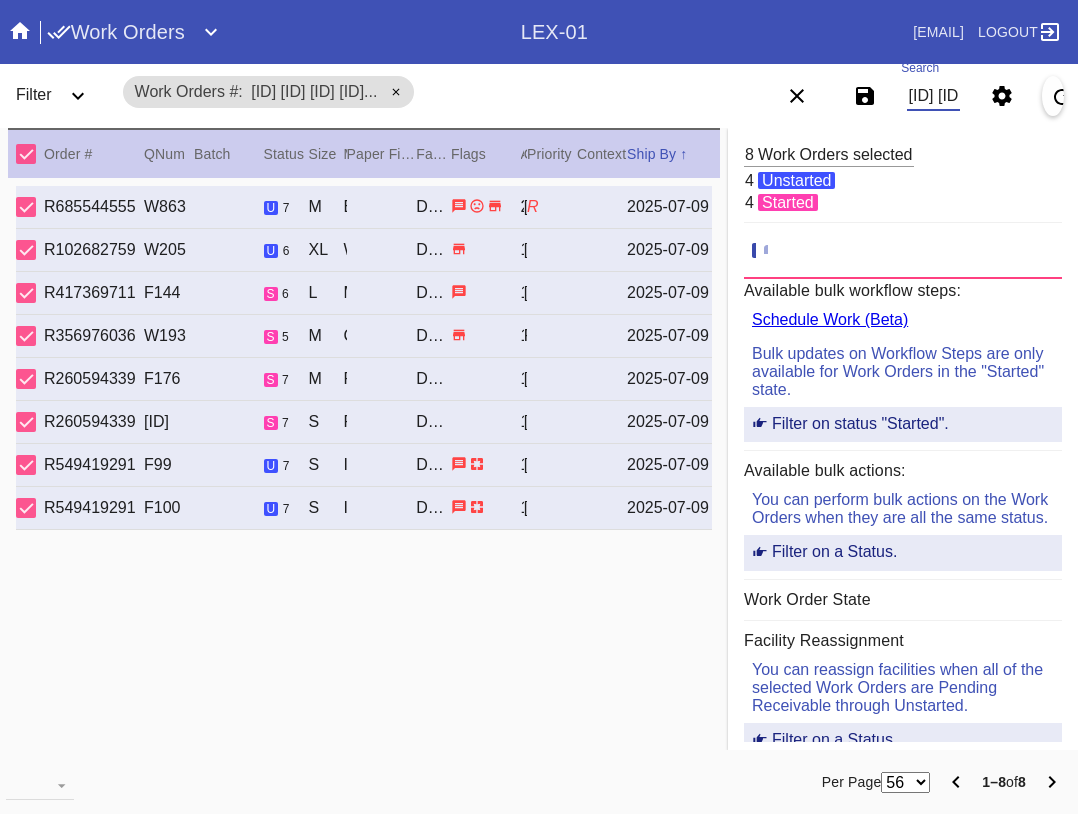 scroll, scrollTop: 0, scrollLeft: 1625, axis: horizontal 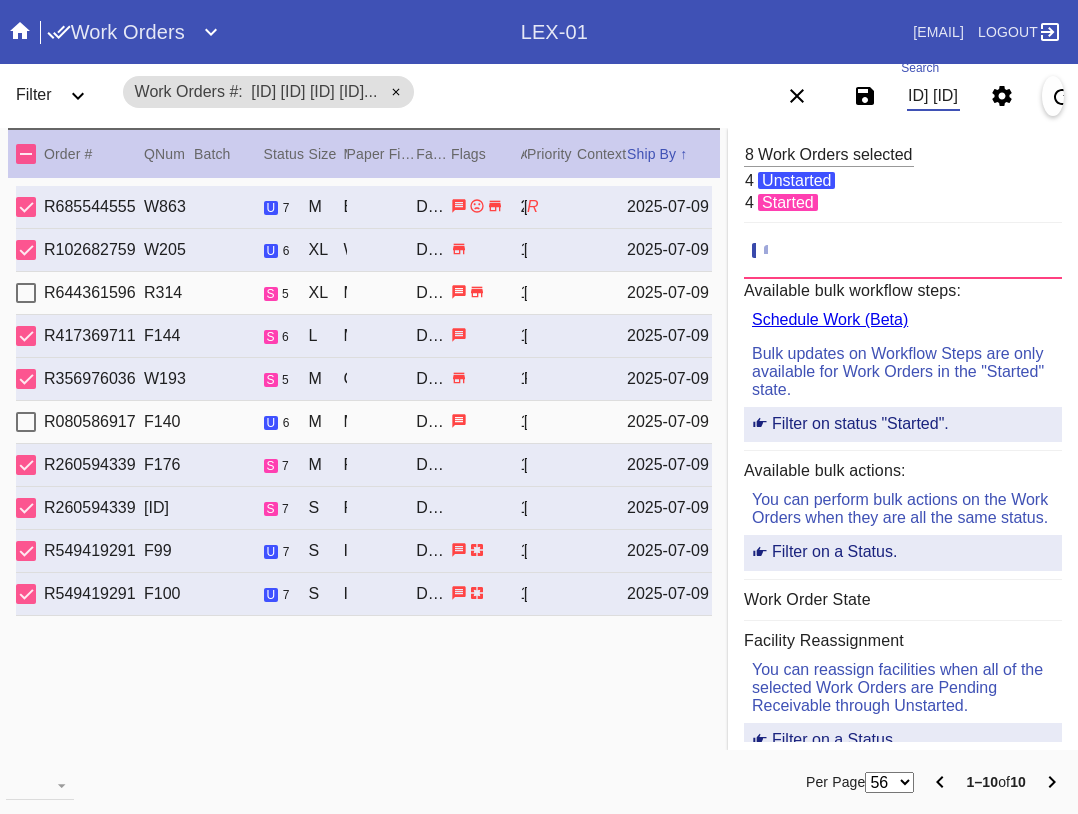 click at bounding box center [26, 154] 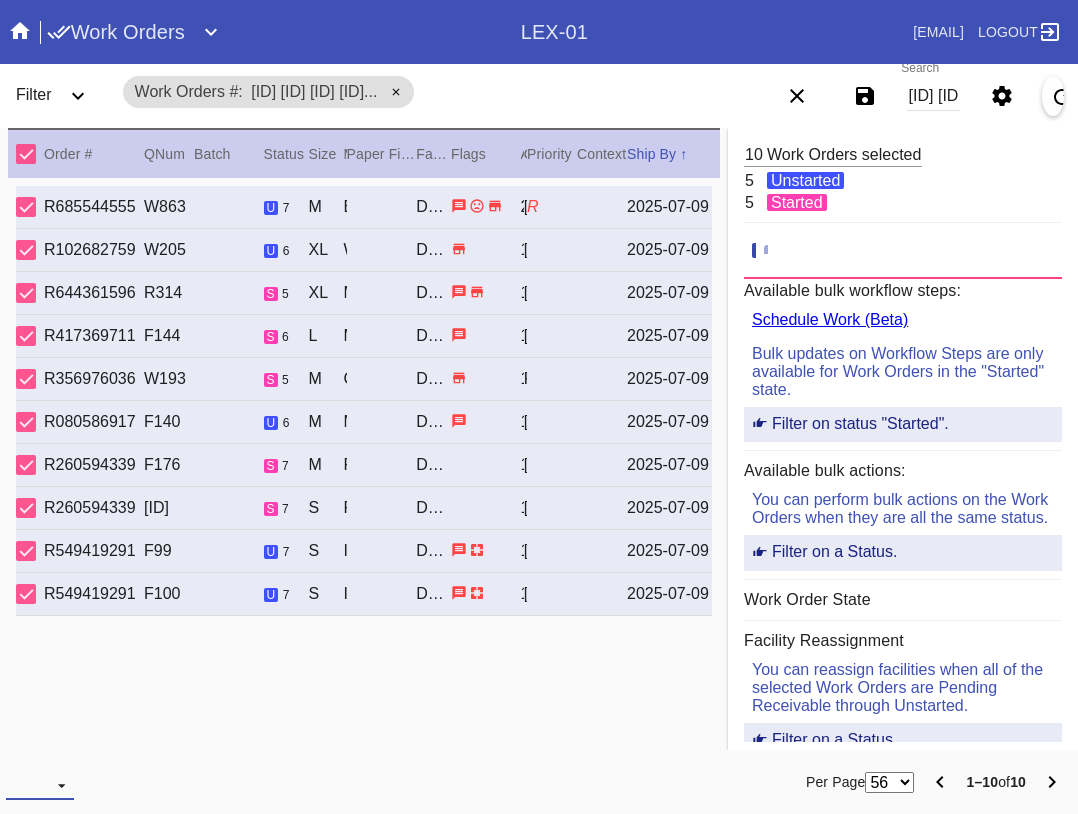 click at bounding box center (40, 785) 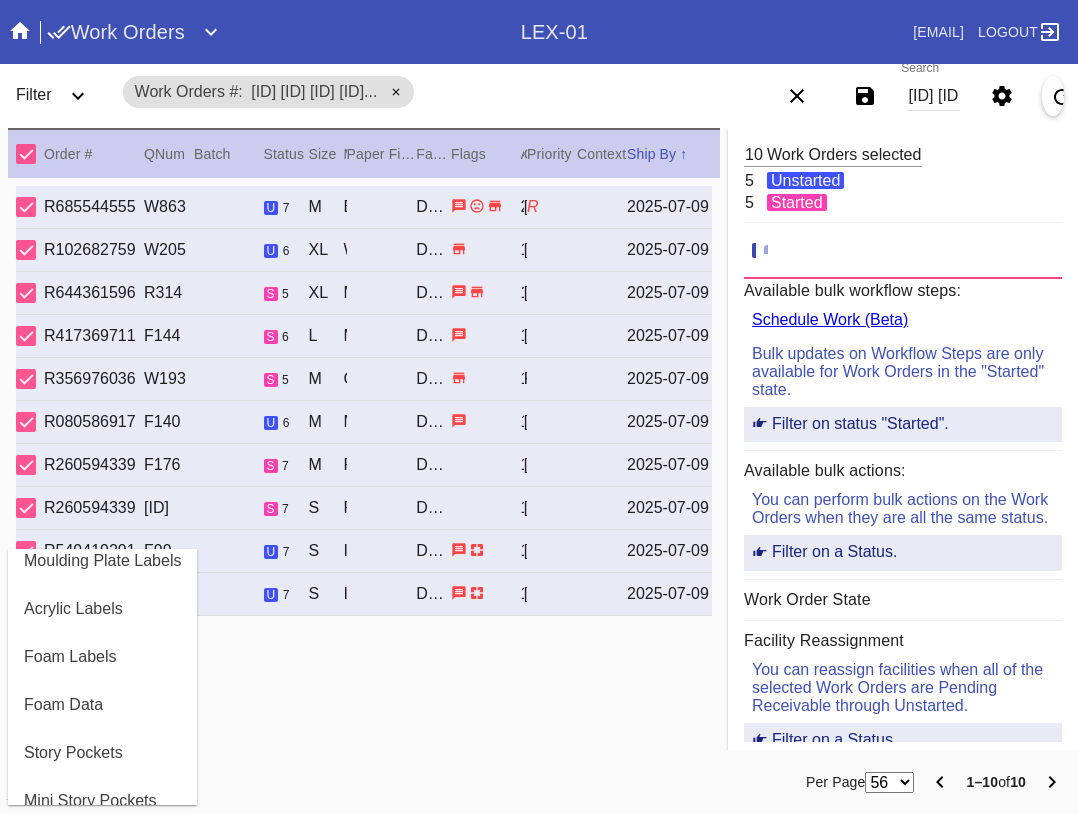 scroll, scrollTop: 400, scrollLeft: 0, axis: vertical 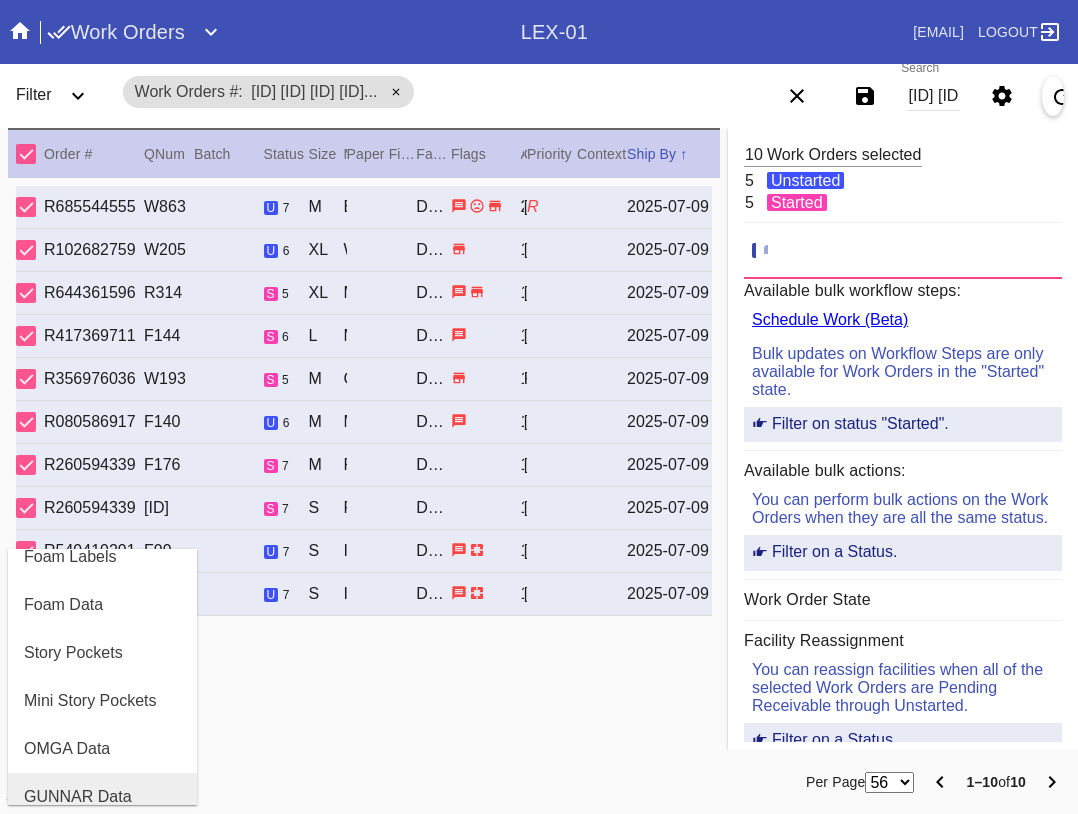 click on "GUNNAR Data" at bounding box center (78, 797) 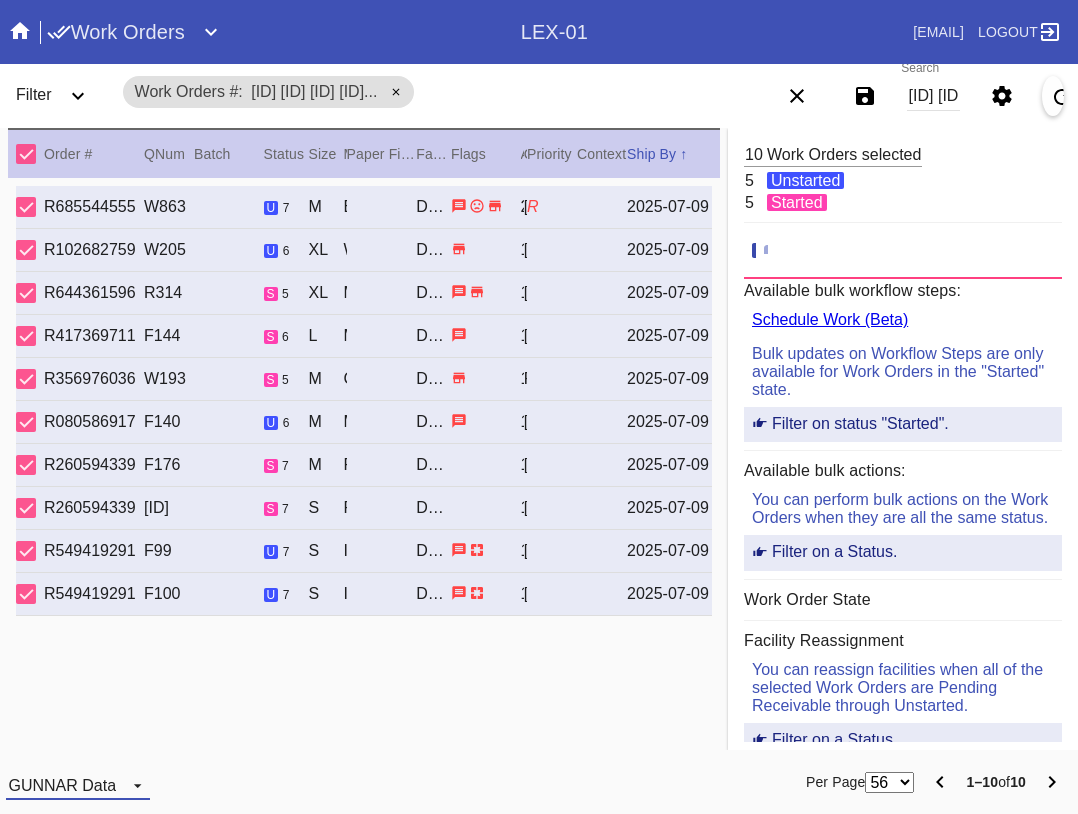 click on "GUNNAR Data" at bounding box center (62, 785) 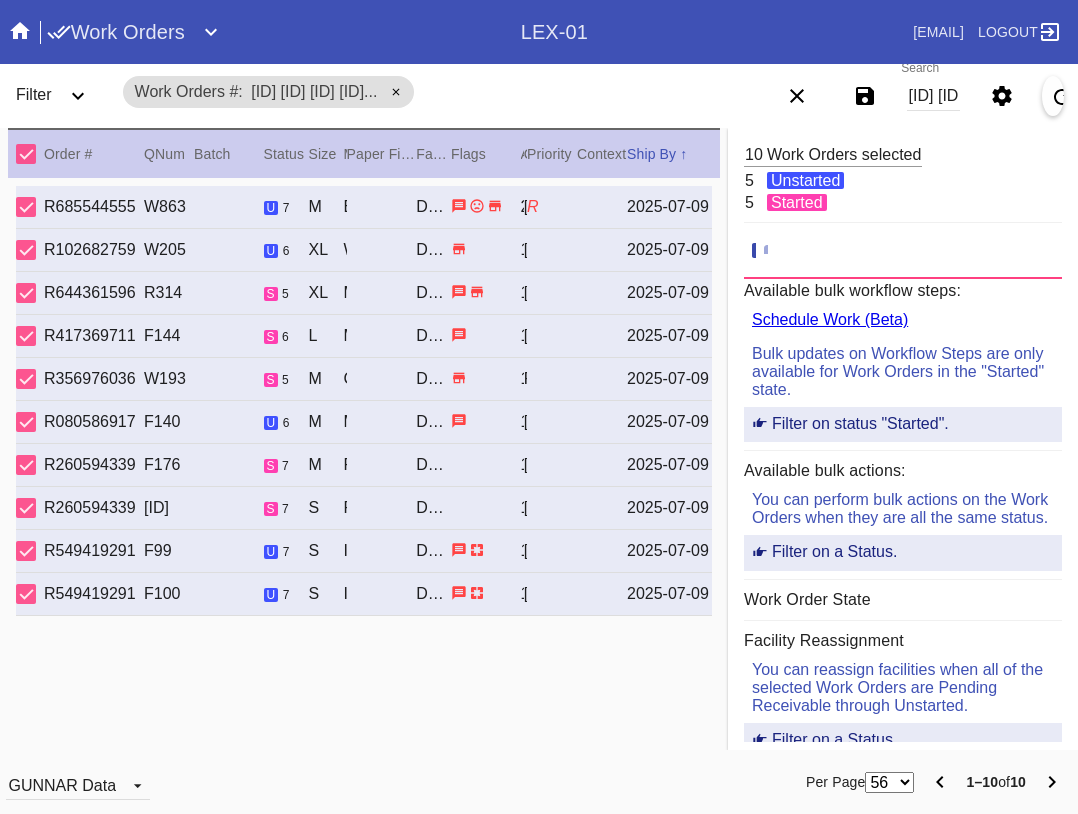 scroll, scrollTop: 416, scrollLeft: 0, axis: vertical 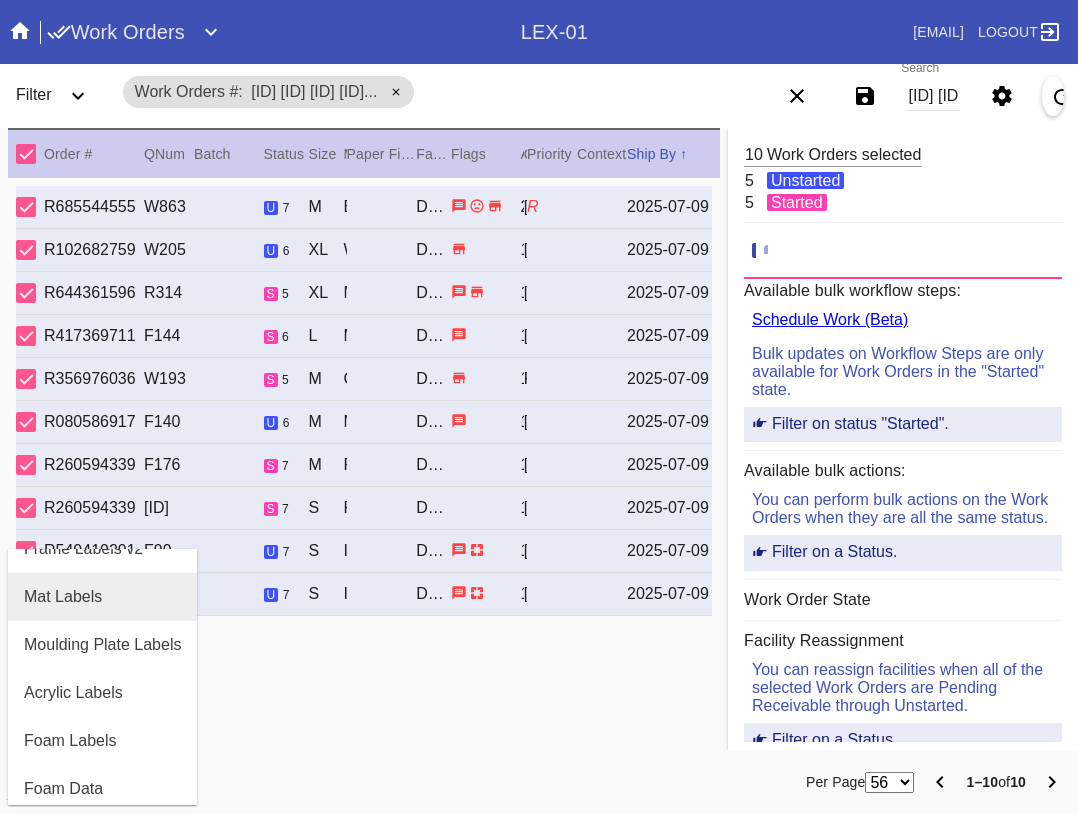 click on "Mat Labels" at bounding box center [63, 597] 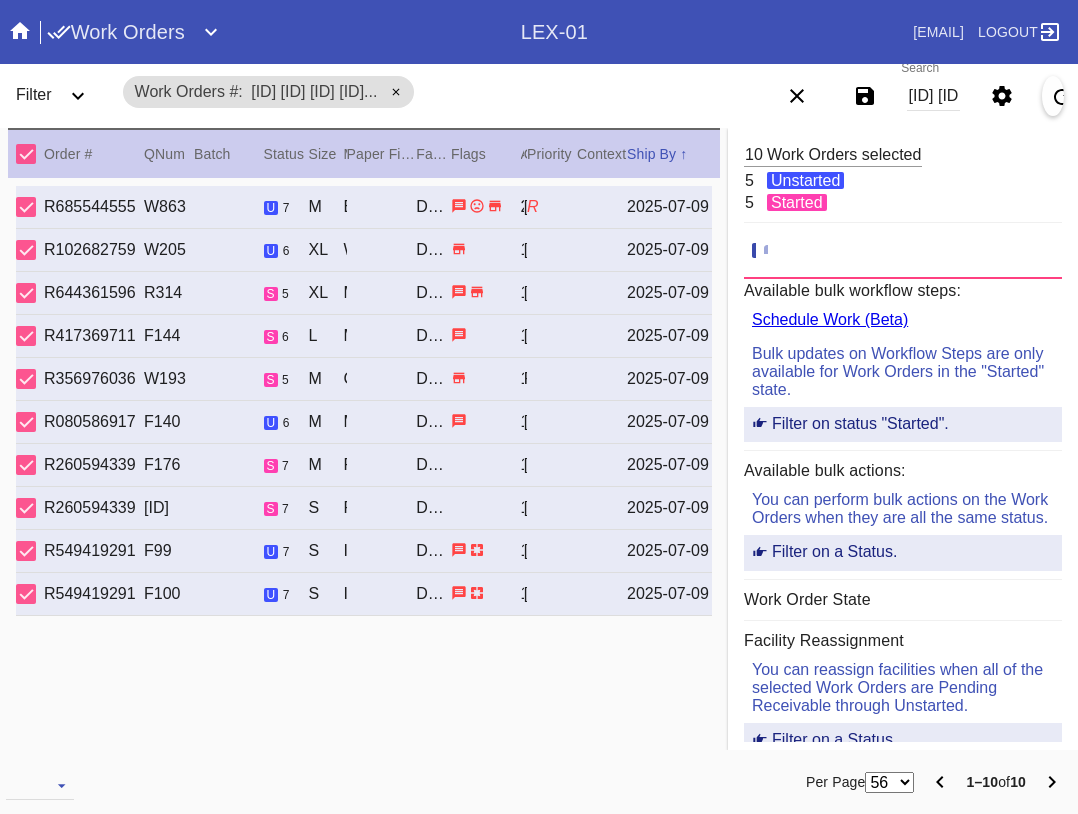 click on "[ID] [ID] [ID] [ID] [ID] [ID] [ID] [ID] [ID] [ID] [ID]" at bounding box center (933, 96) 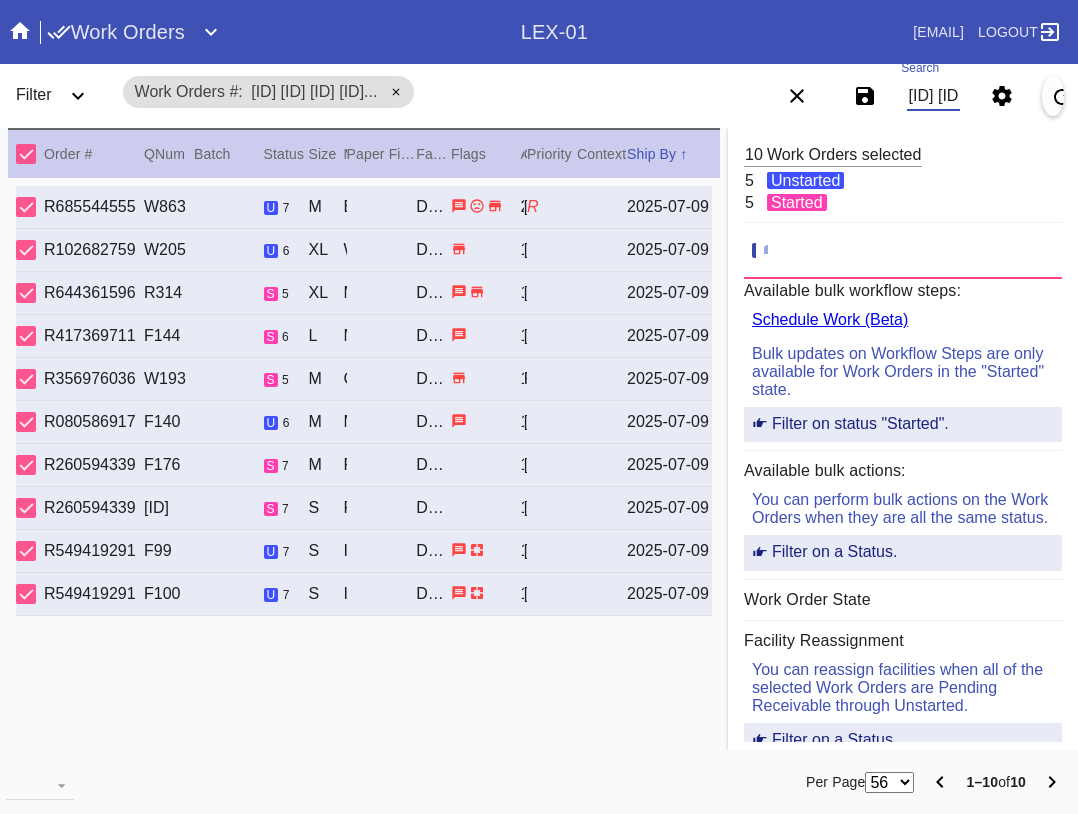 click on "[ID] [ID] [ID] [ID] [ID] [ID] [ID] [ID] [ID] [ID] [ID]" at bounding box center (933, 96) 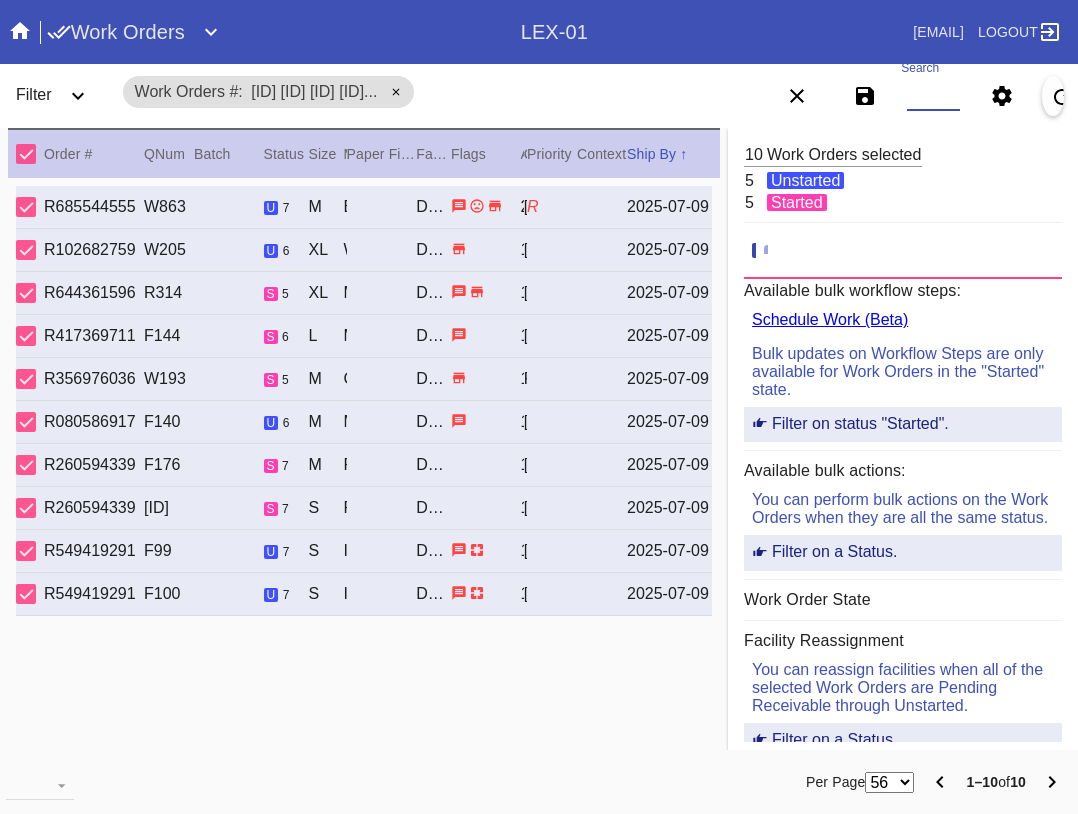 paste on "[ID] [ID] [ID] [ID] [ID] [ID] [ID] [ID] [ID]" 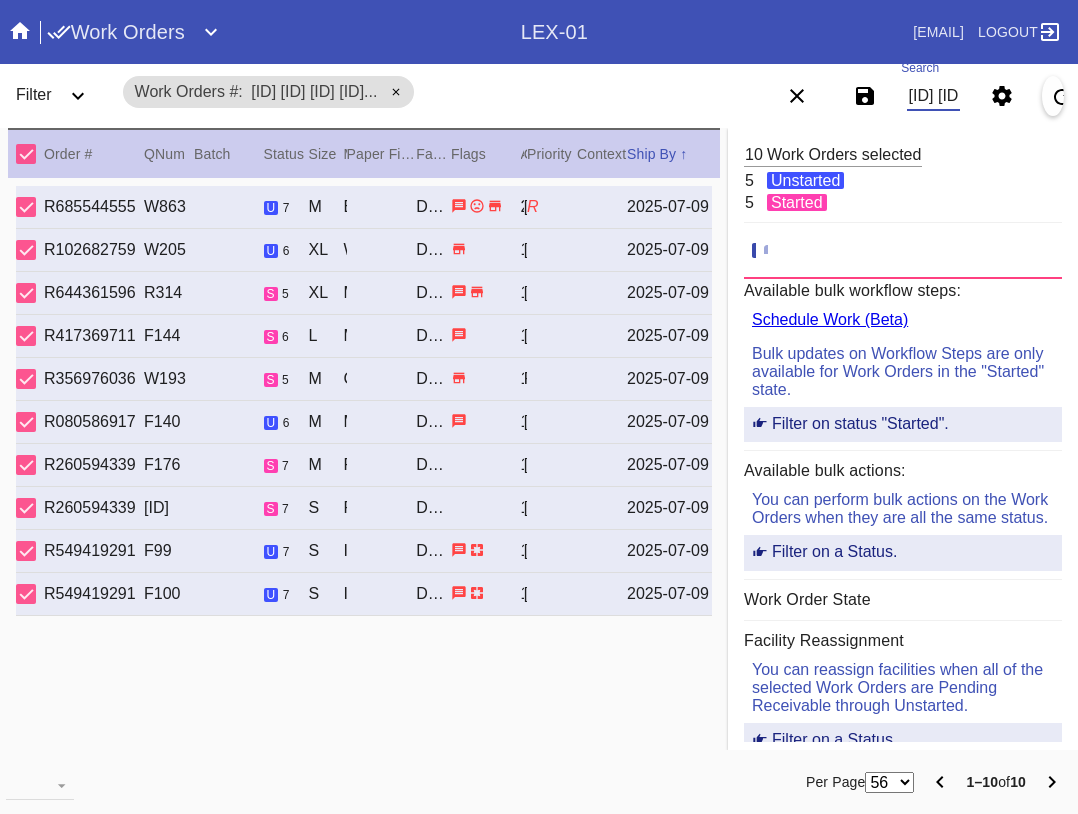 scroll, scrollTop: 0, scrollLeft: 1323, axis: horizontal 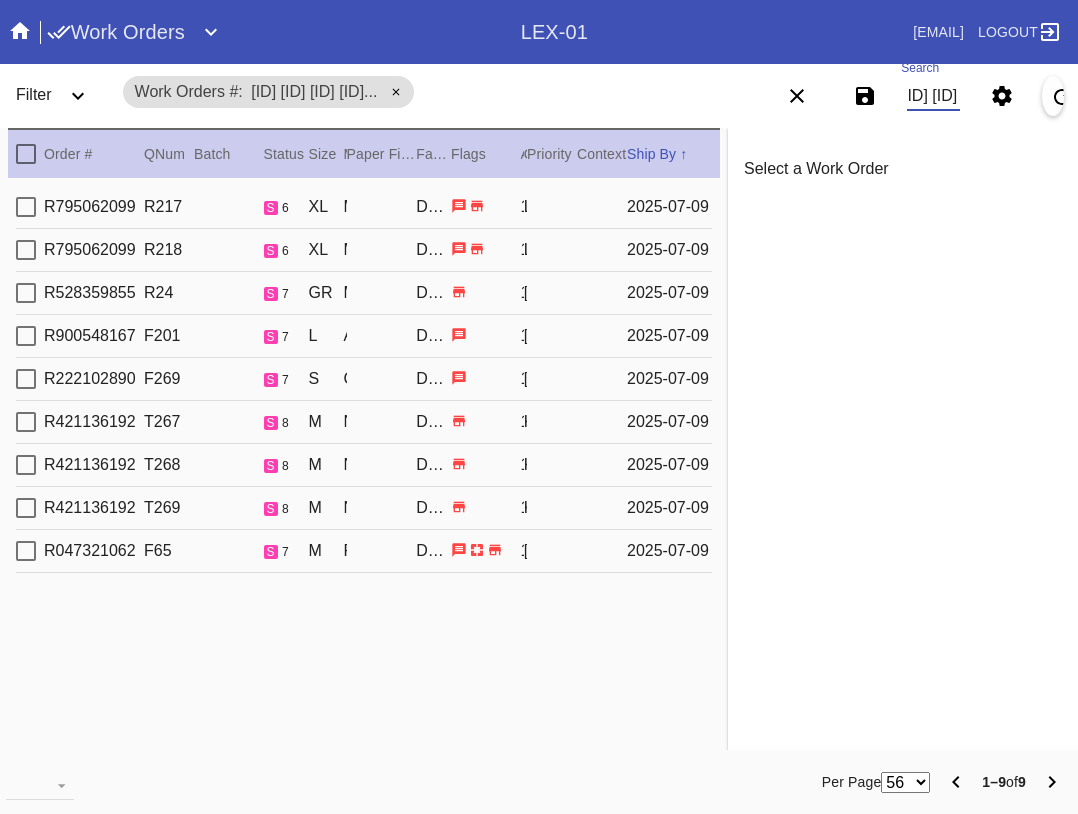 type on "[ID] [ID] [ID] [ID] [ID] [ID] [ID] [ID] [ID]" 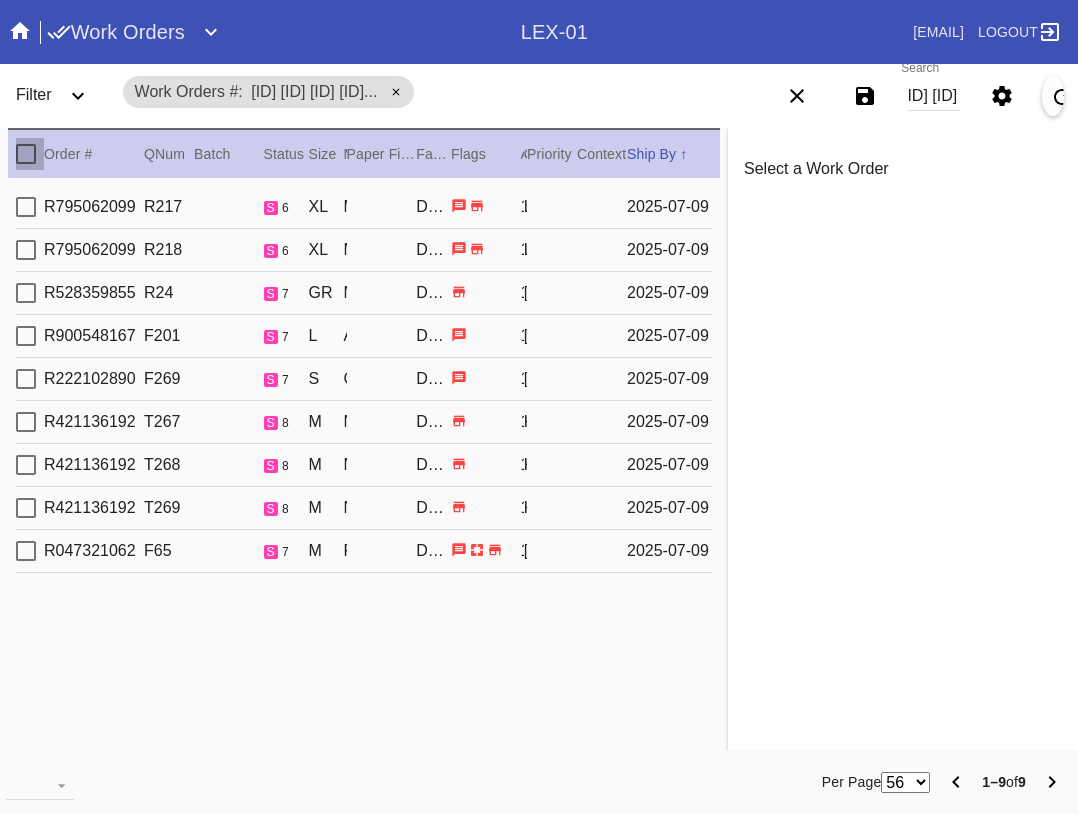 click at bounding box center (26, 154) 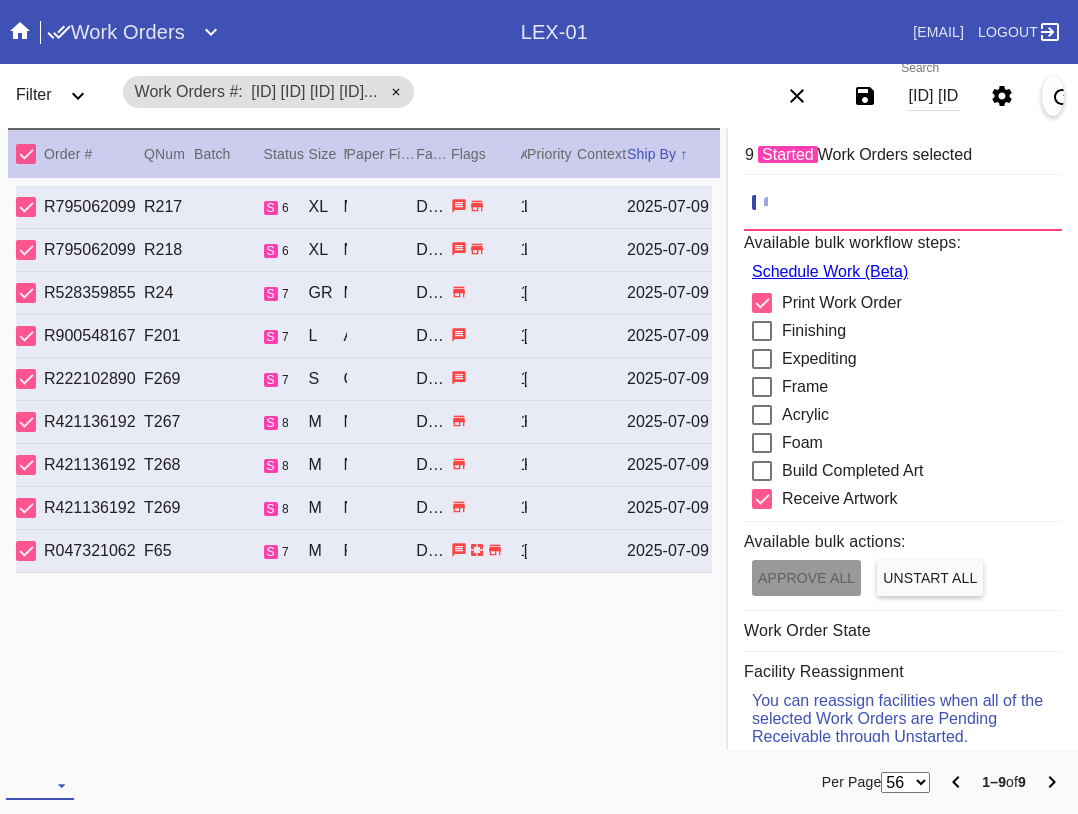 click at bounding box center [40, 785] 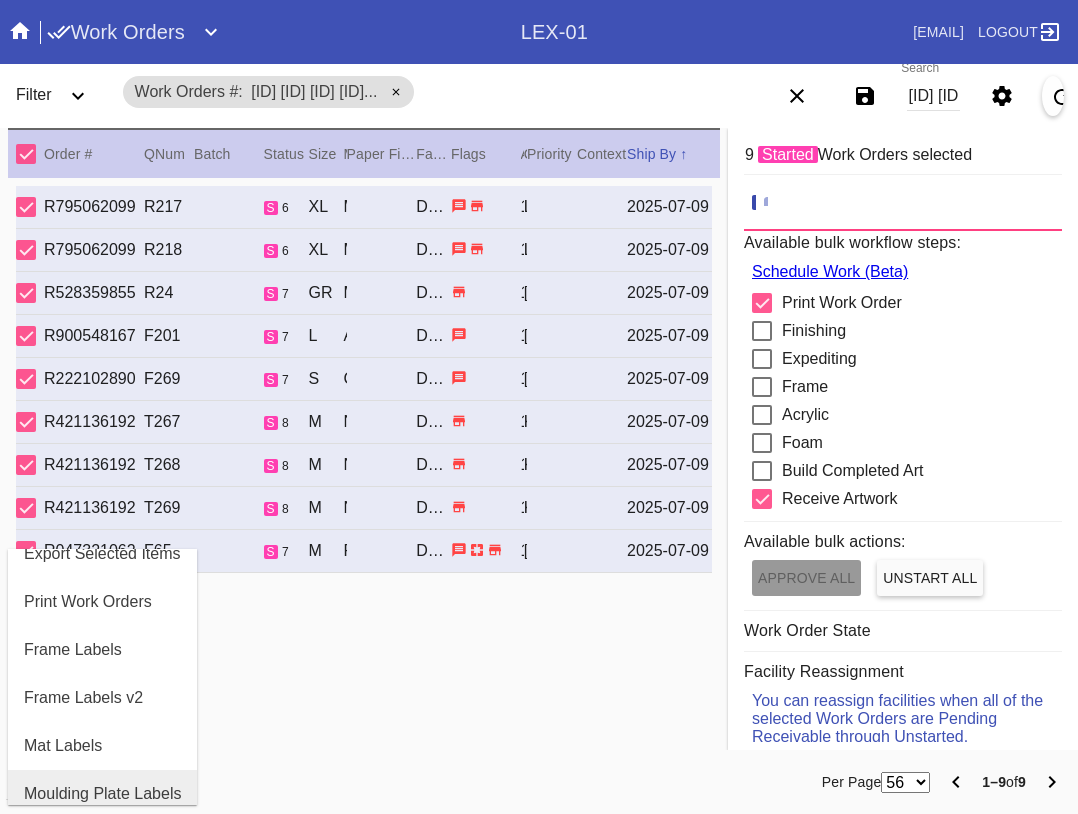 scroll, scrollTop: 100, scrollLeft: 0, axis: vertical 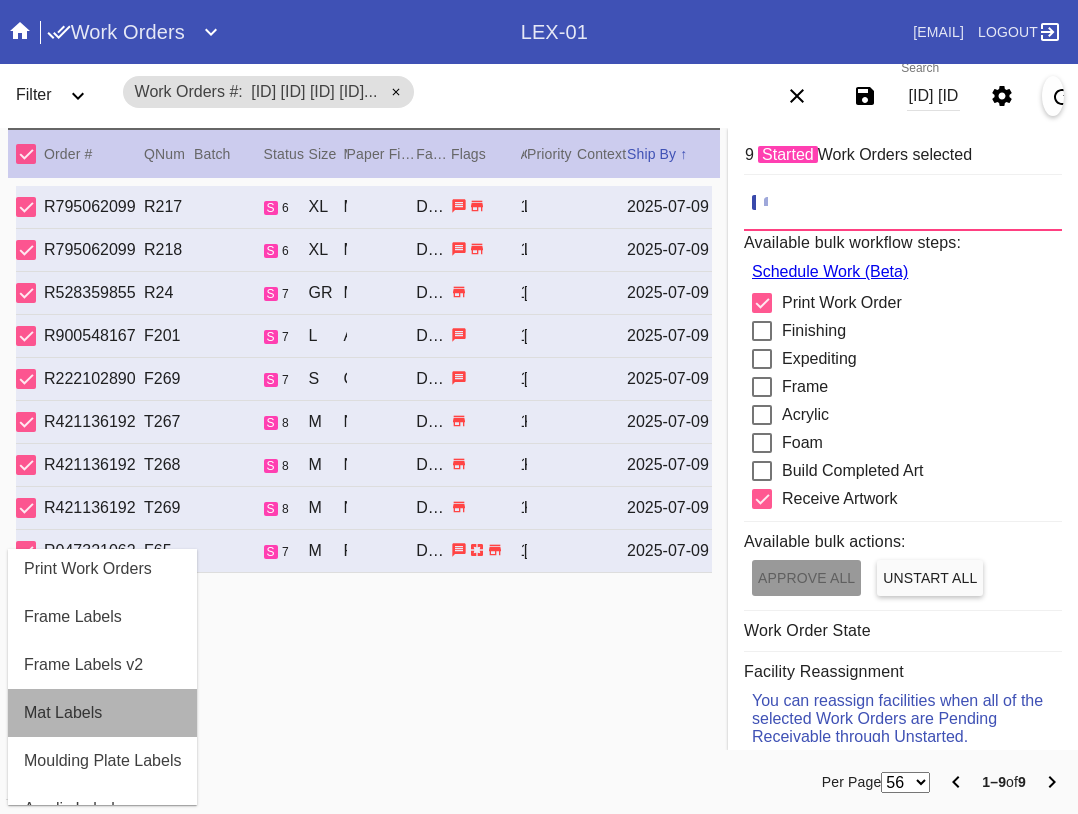 click on "Mat Labels" at bounding box center (102, 713) 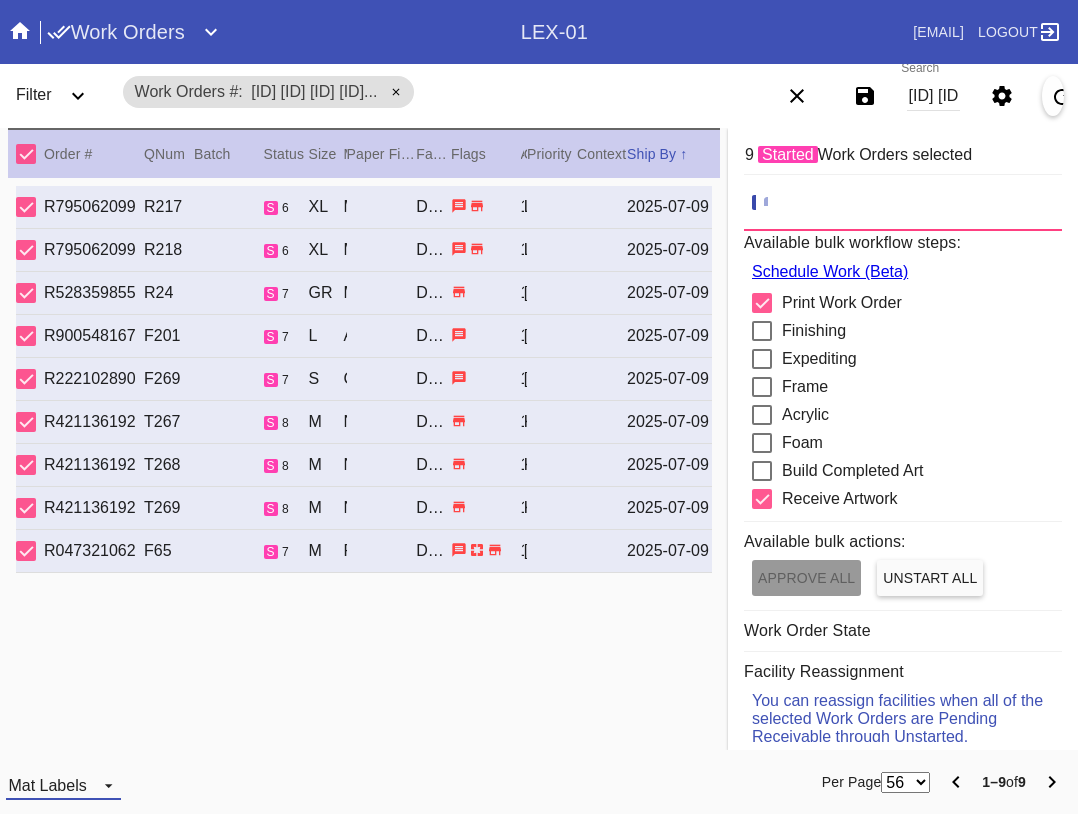 click on "Mat Labels" at bounding box center [47, 785] 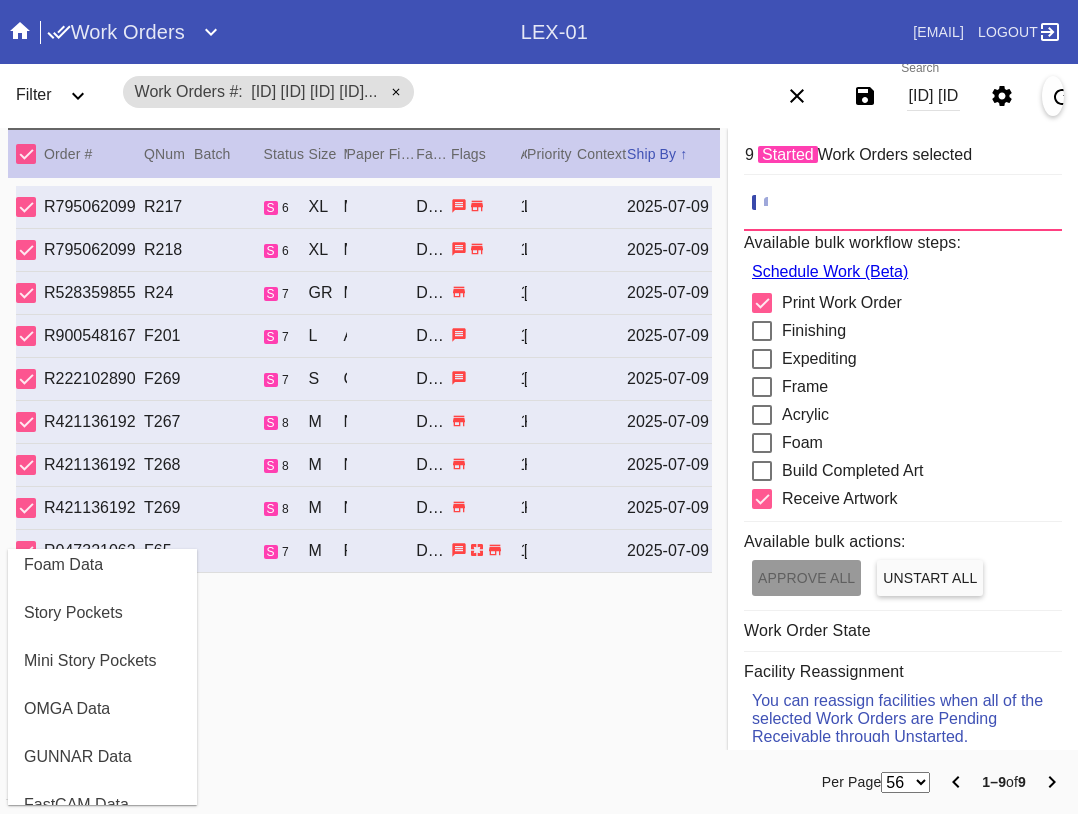 scroll, scrollTop: 464, scrollLeft: 0, axis: vertical 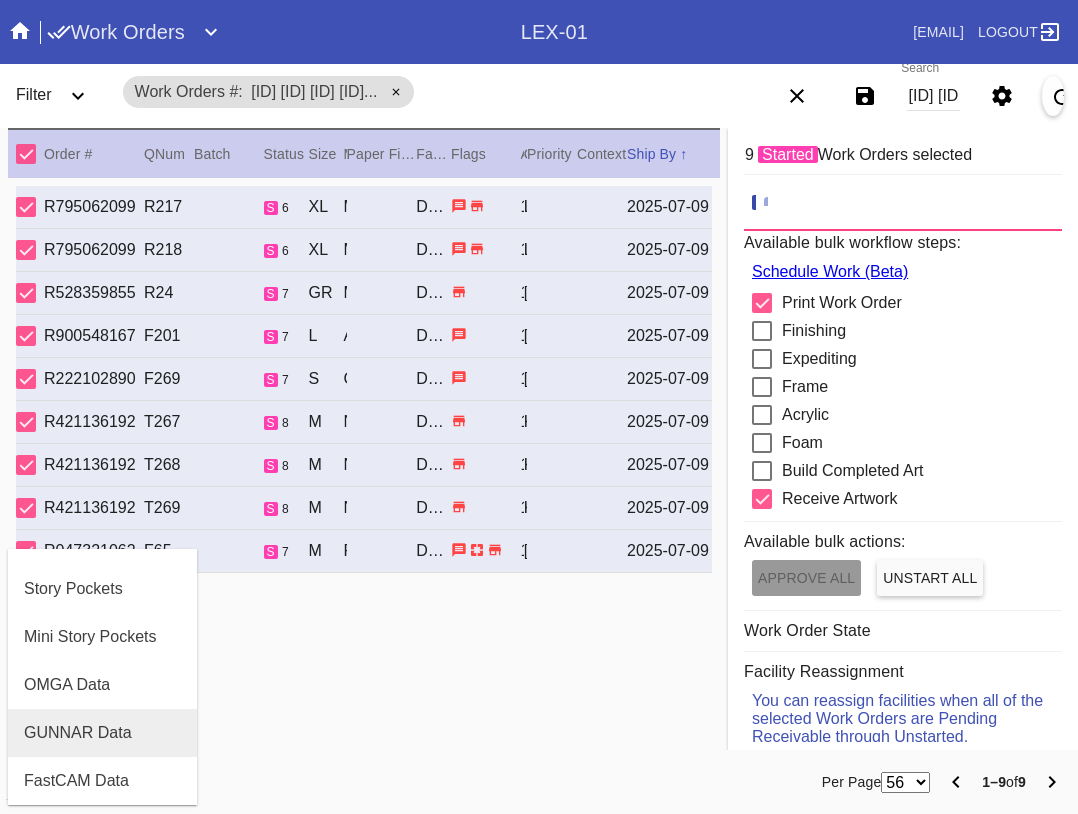 drag, startPoint x: 97, startPoint y: 738, endPoint x: 140, endPoint y: 747, distance: 43.931767 